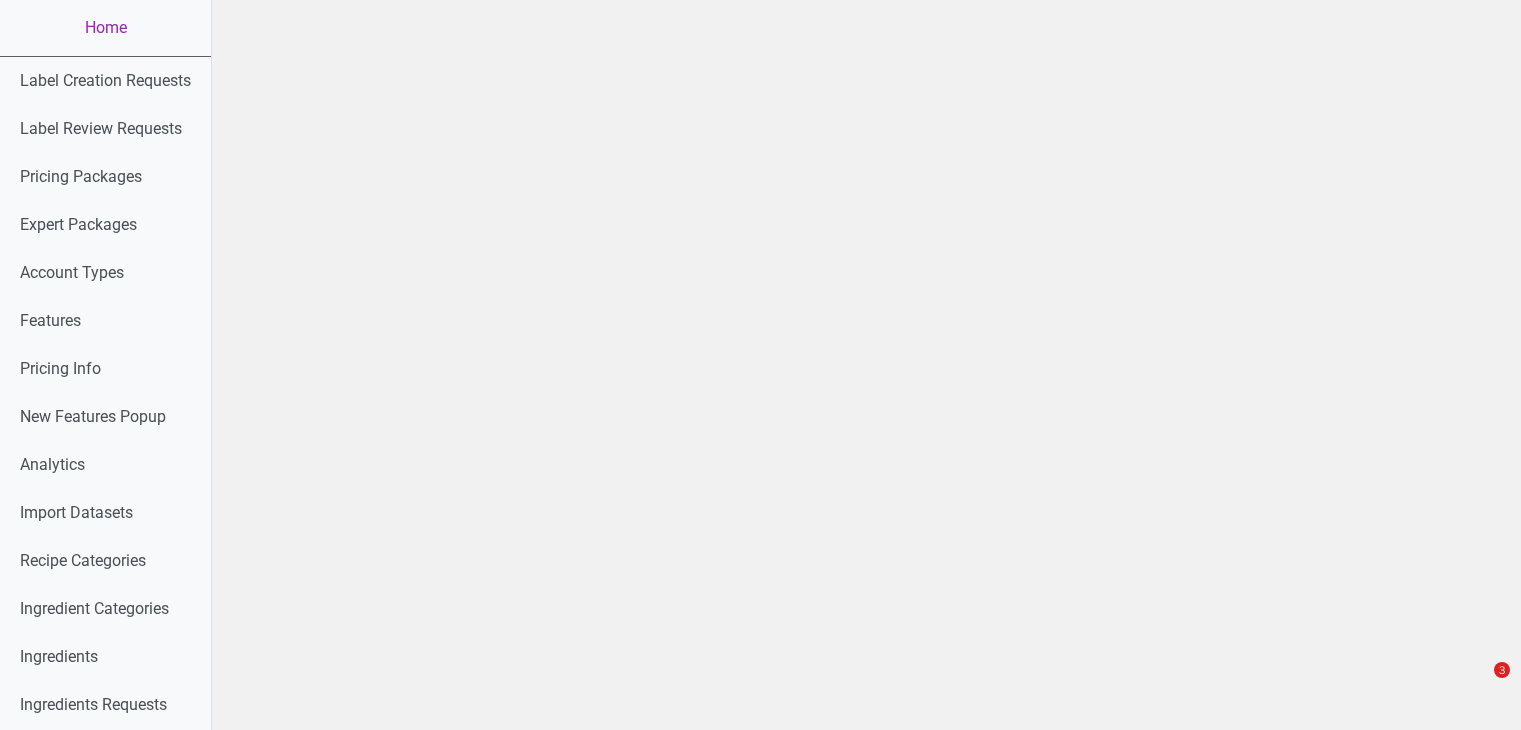 scroll, scrollTop: 0, scrollLeft: 0, axis: both 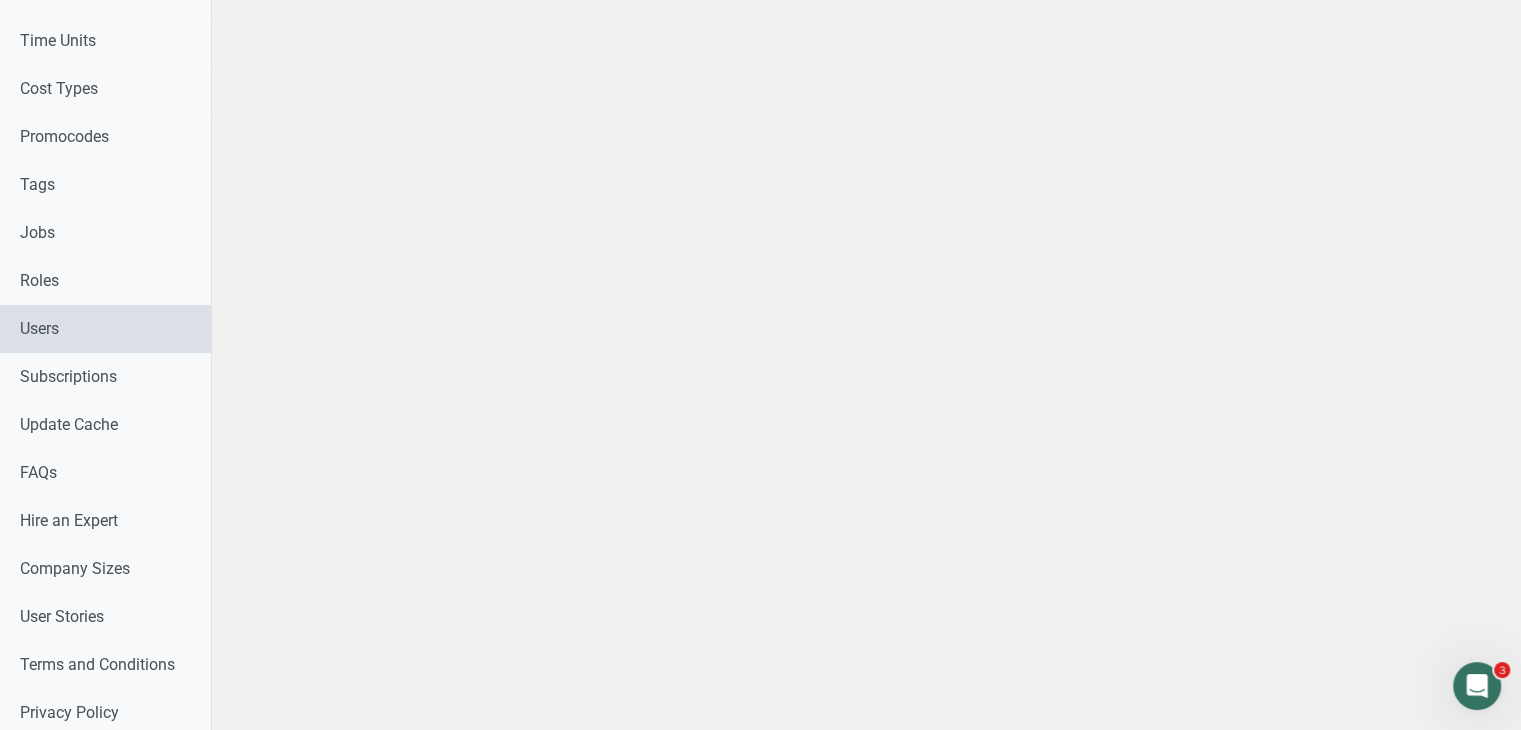 click on "Users" at bounding box center [105, 329] 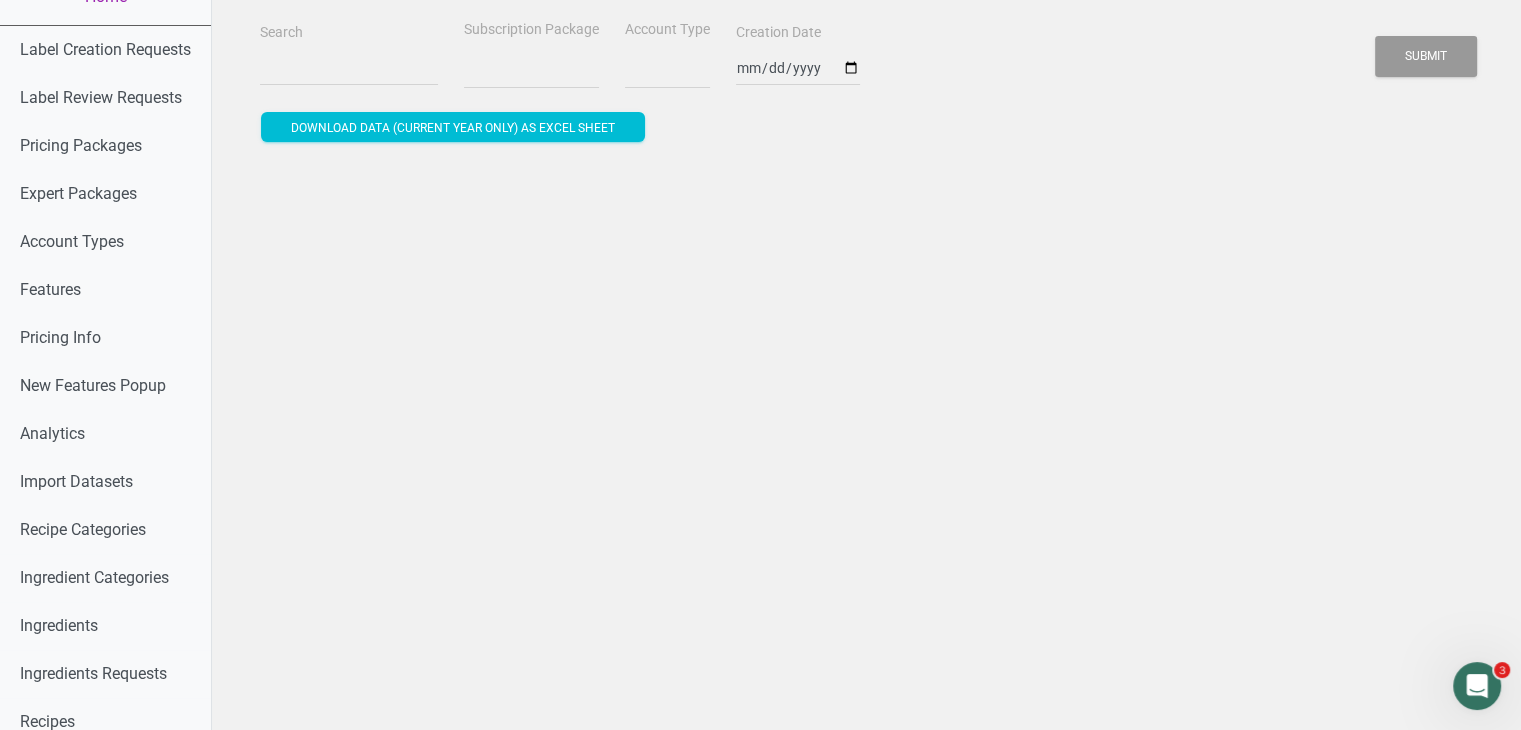 scroll, scrollTop: 0, scrollLeft: 0, axis: both 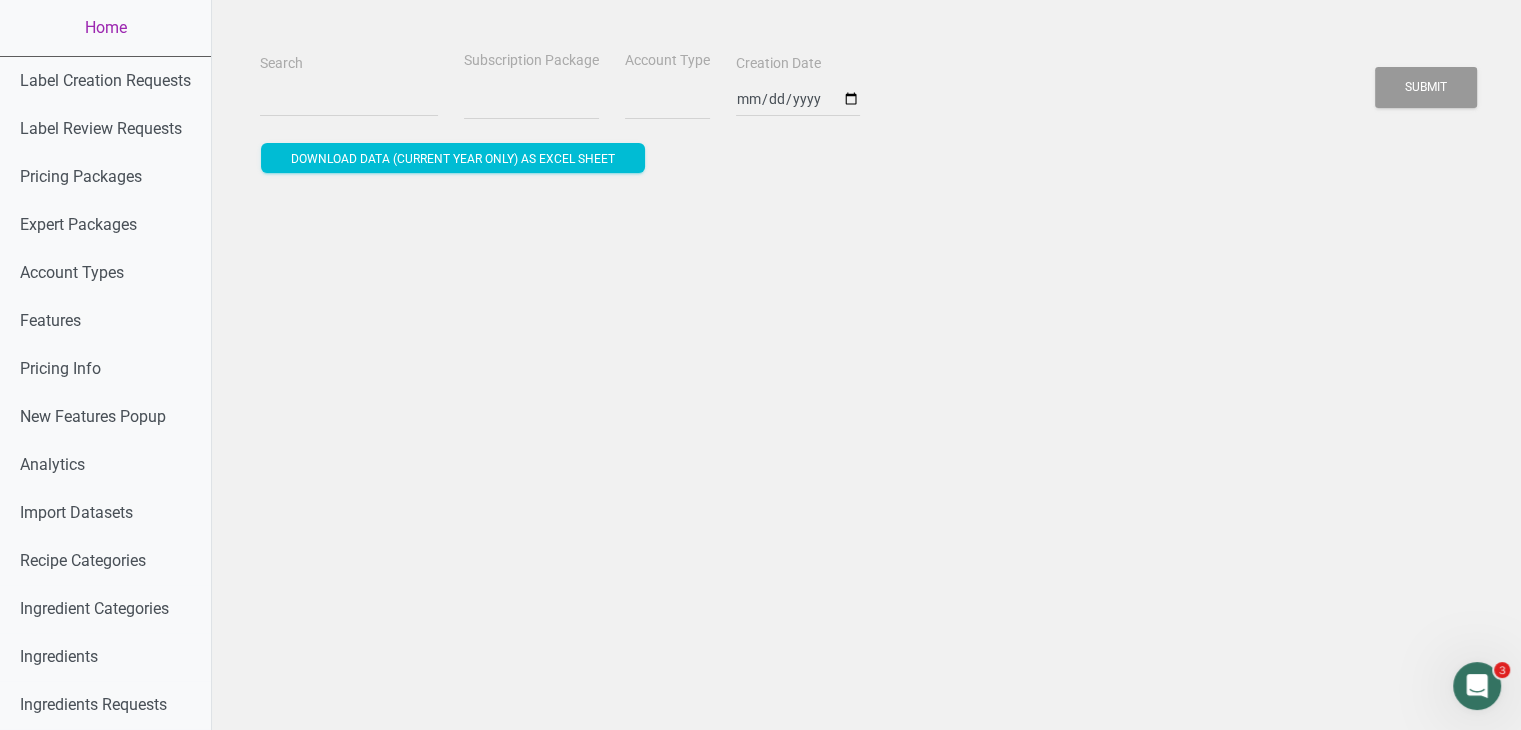 select 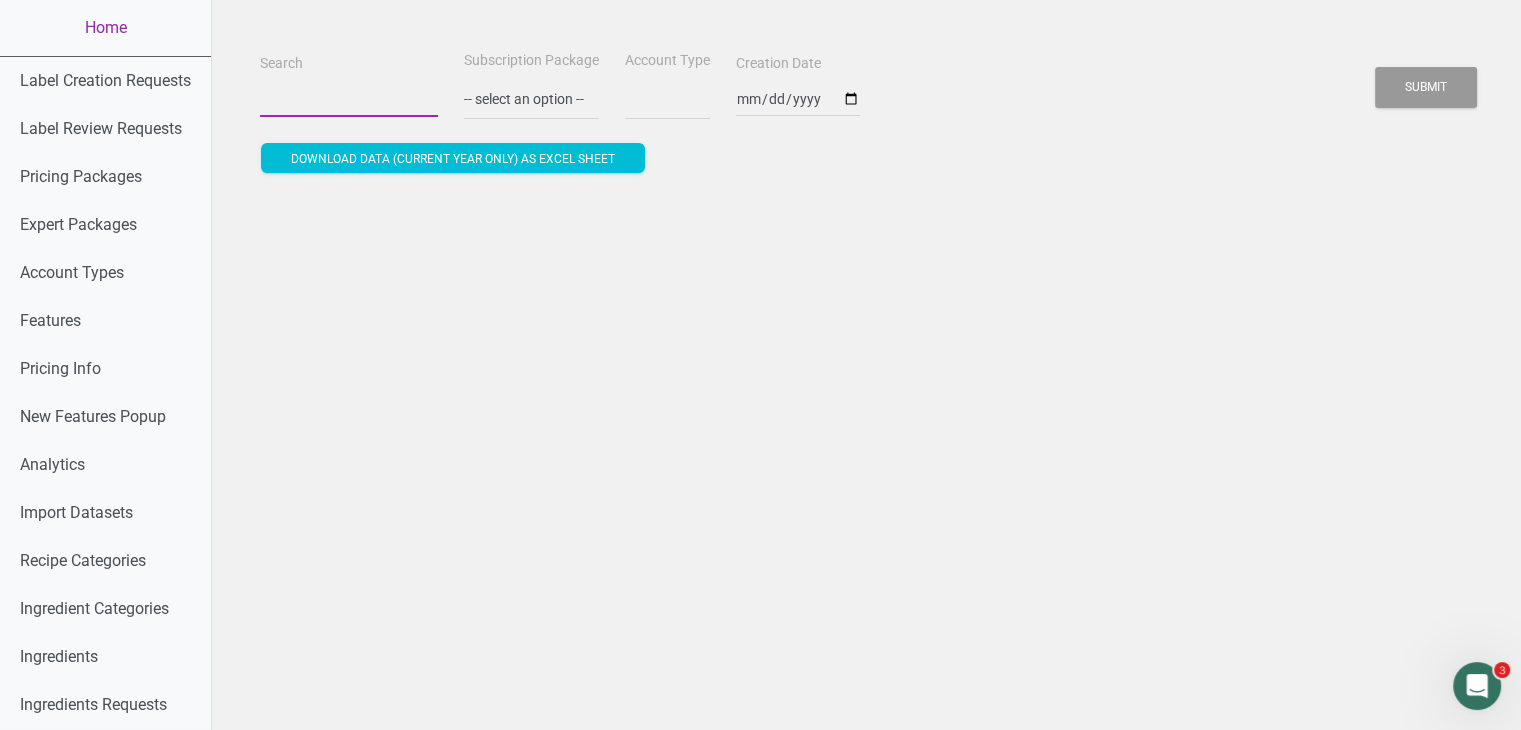 click on "Search" at bounding box center (349, 99) 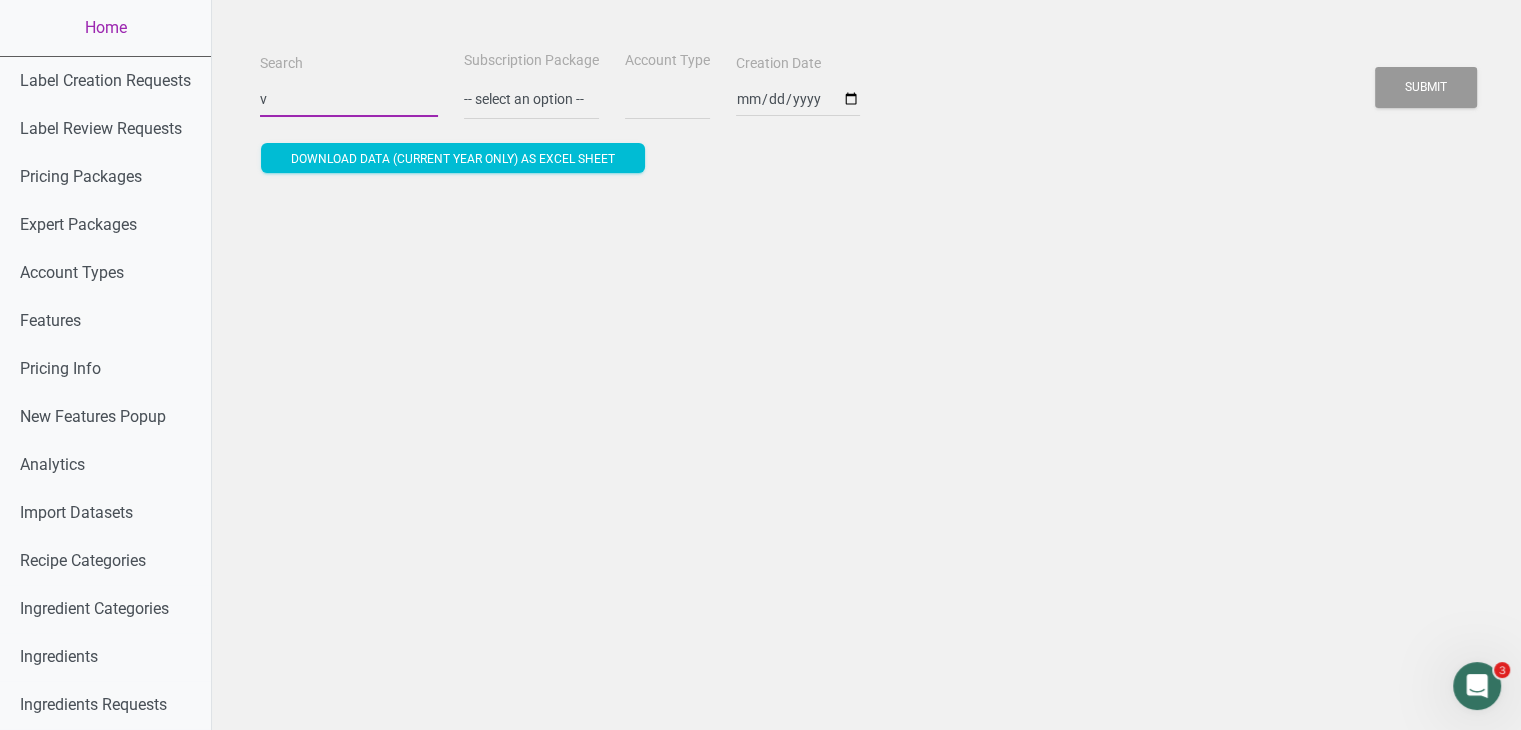 type on "vy" 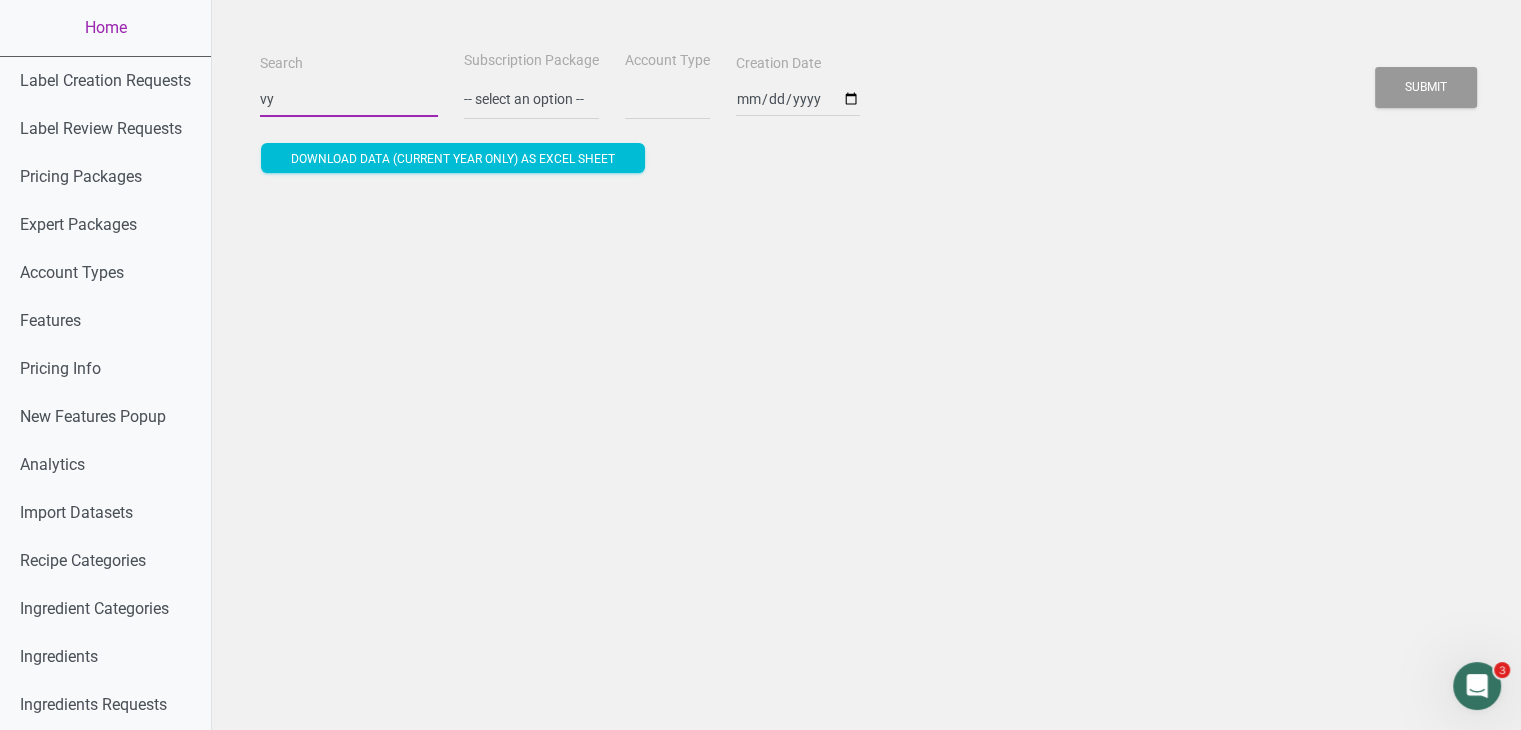 type on "vya" 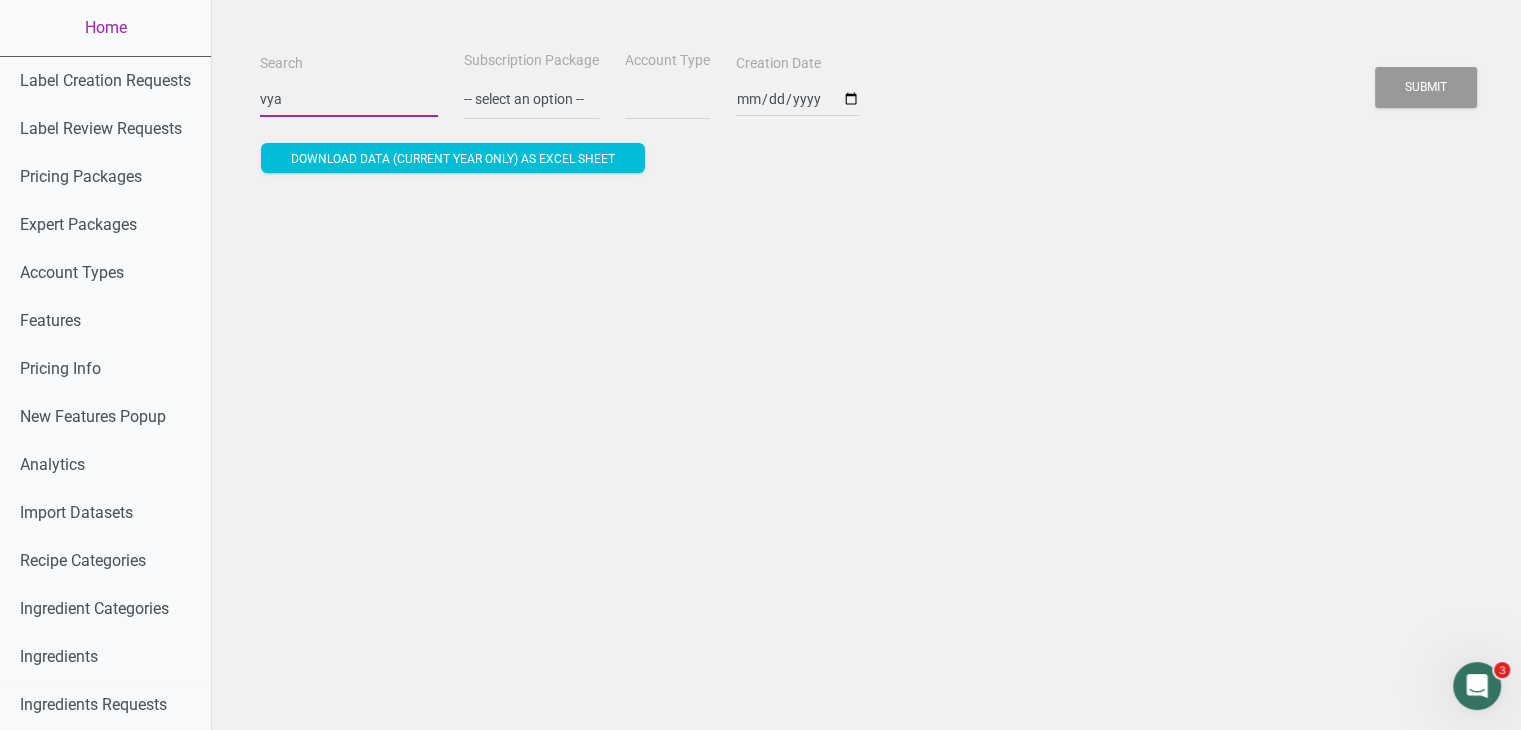 type on "vya@[EXAMPLE.COM]" 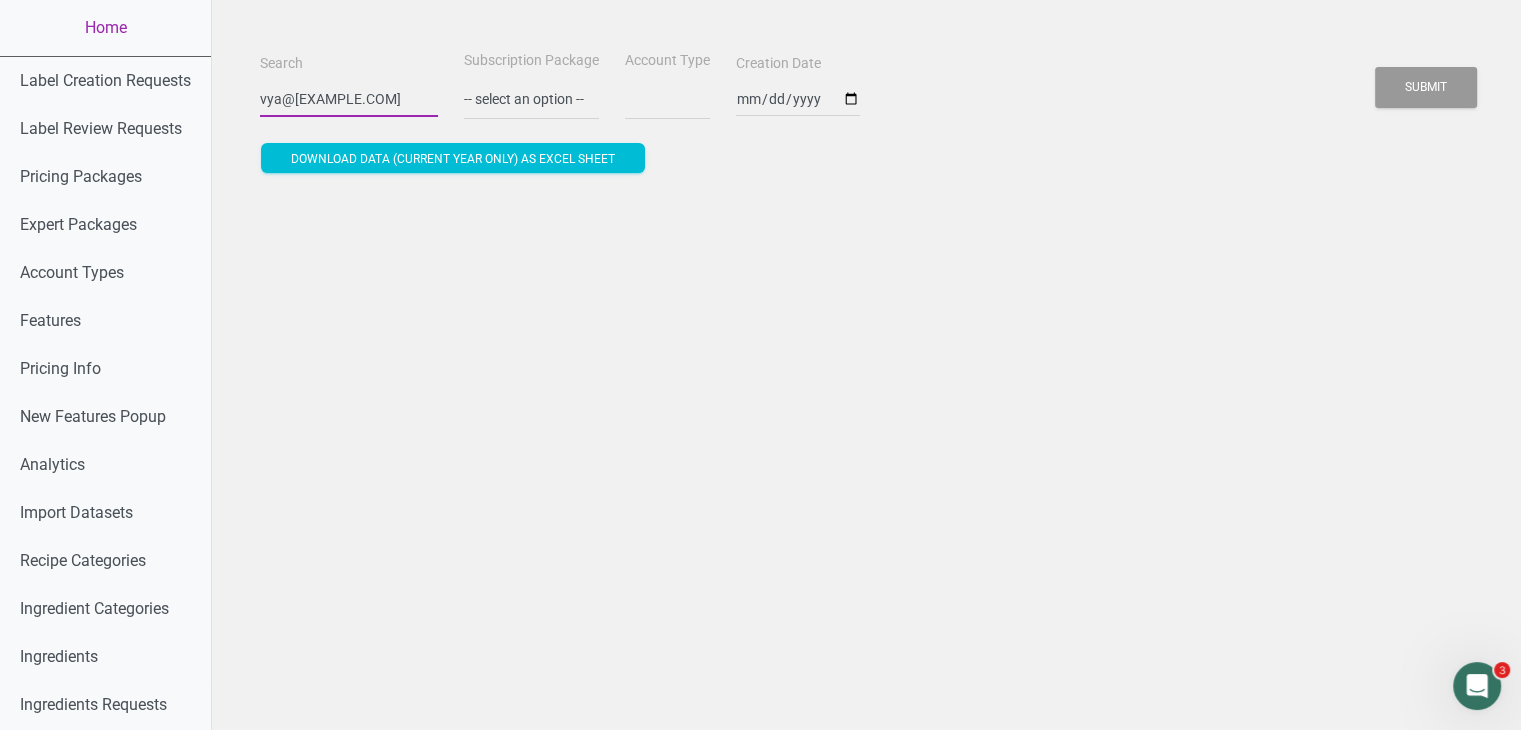 type on "vya@[EXAMPLE.COM]" 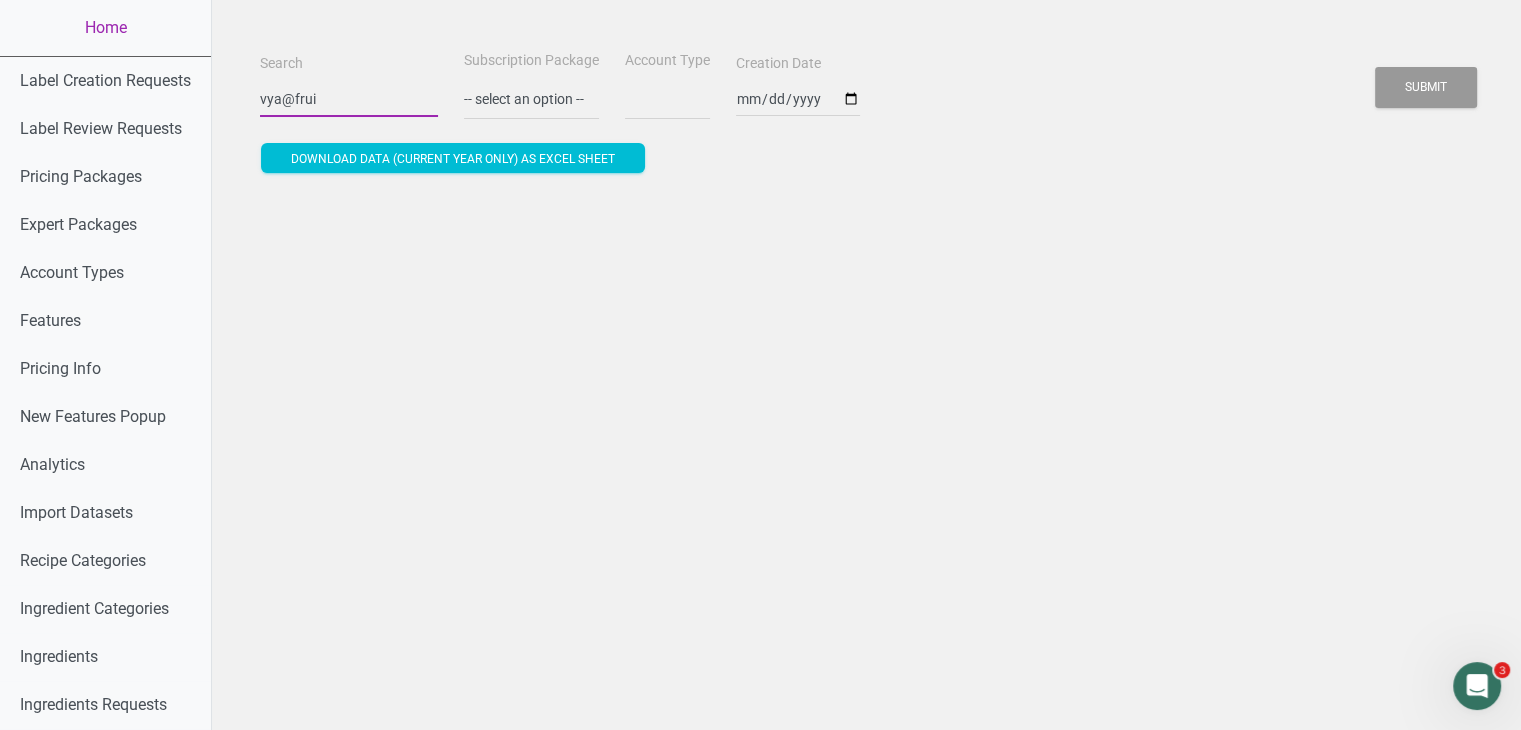 type on "vya@[EXAMPLE.COM]" 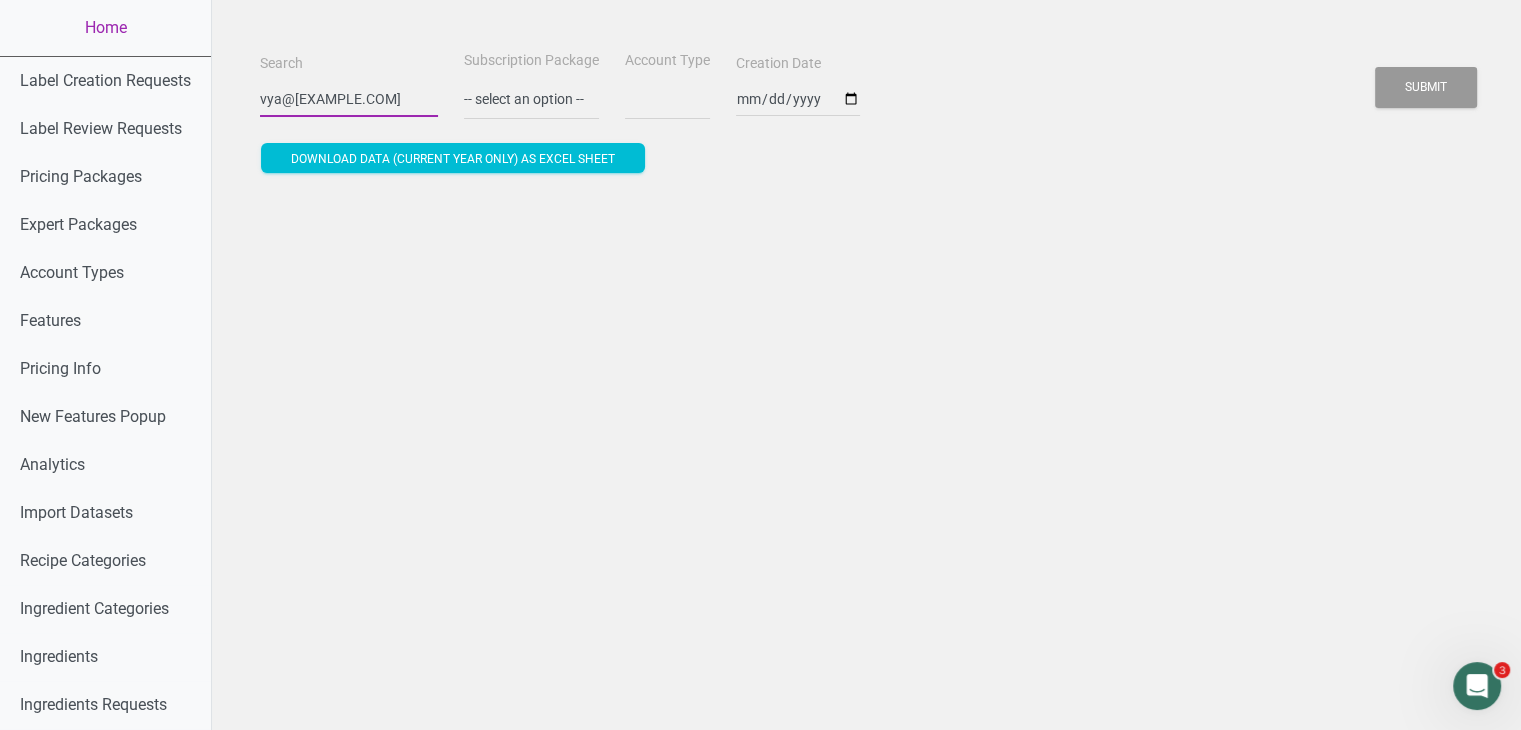 type on "vya@[EXAMPLE.COM]" 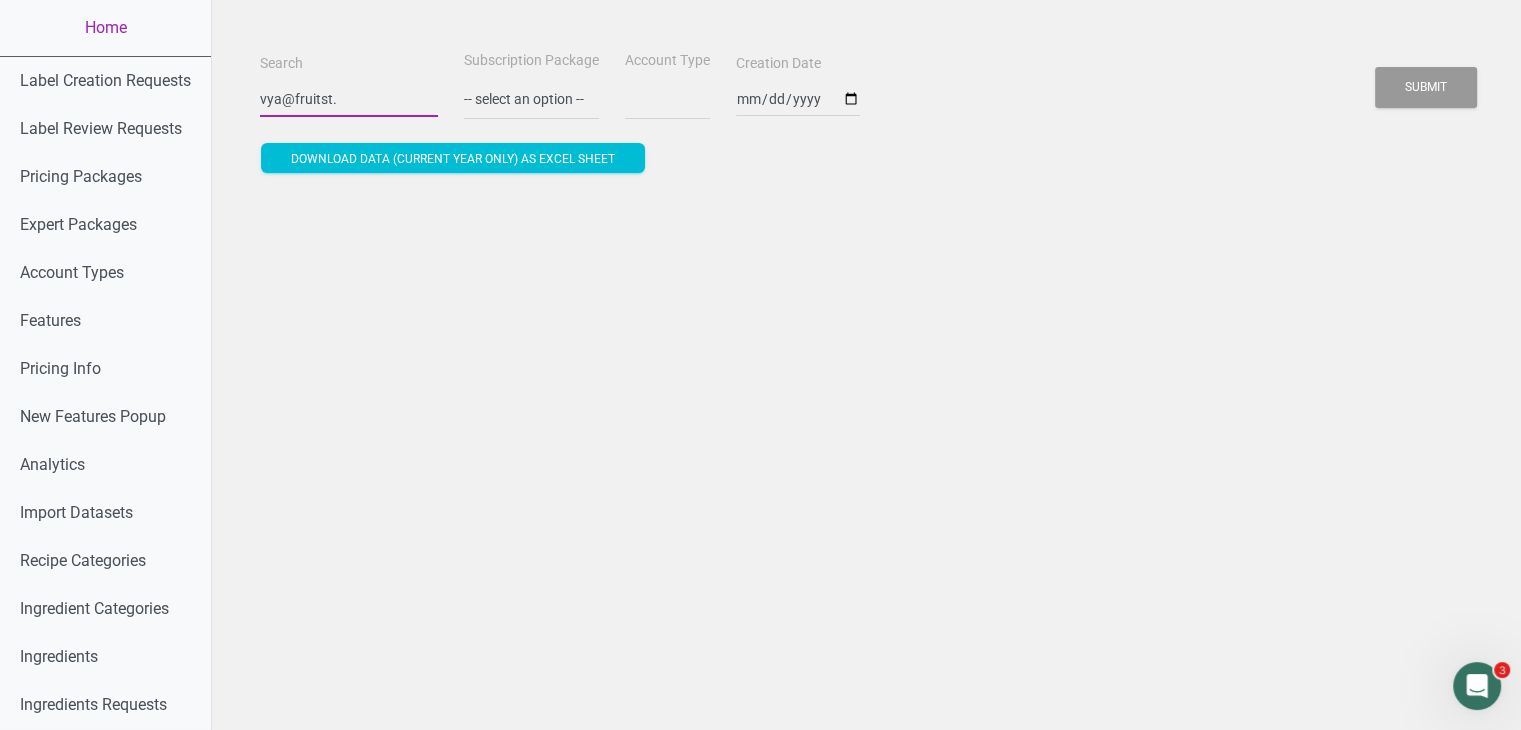 type on "vya@[EXAMPLE.COM]" 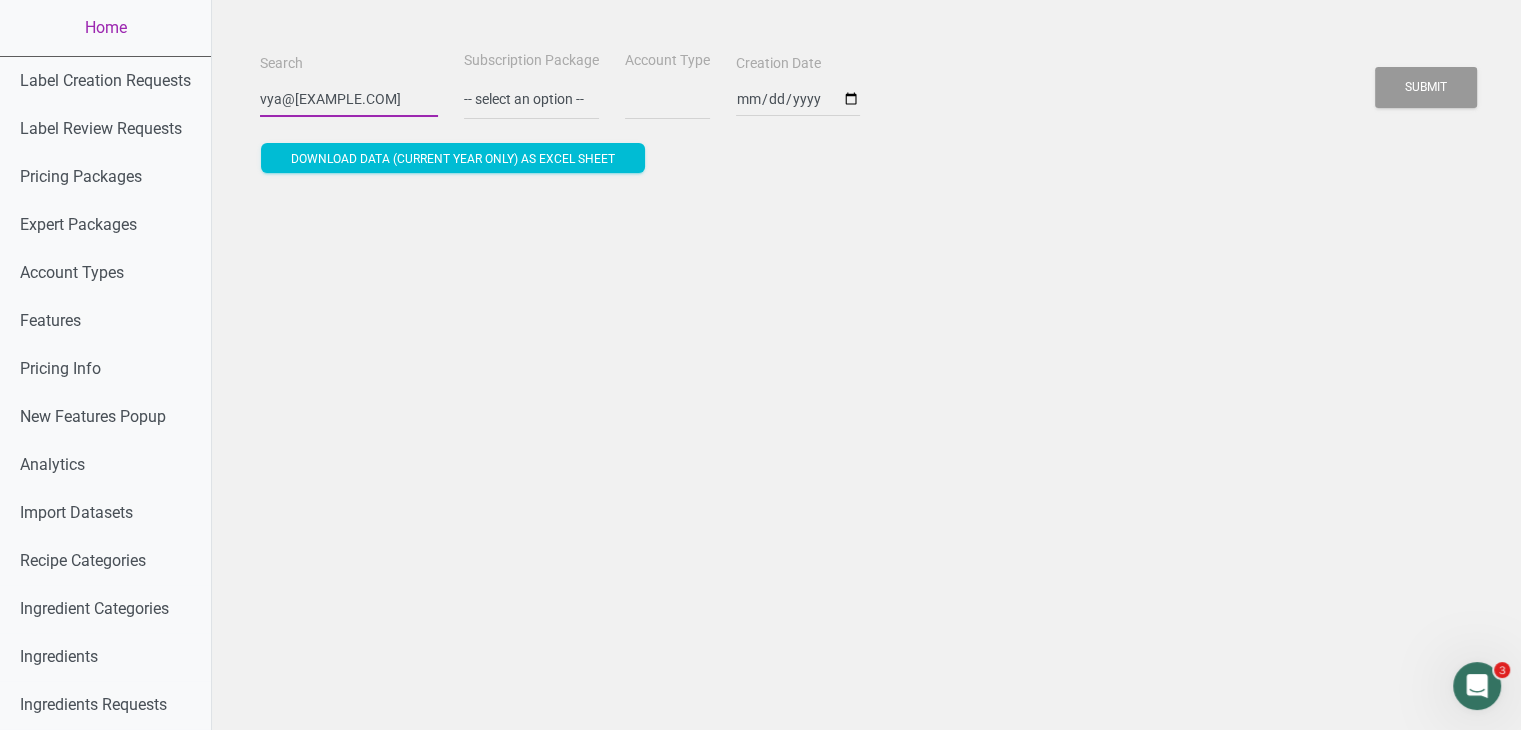 type on "vya@[EXAMPLE.COM]" 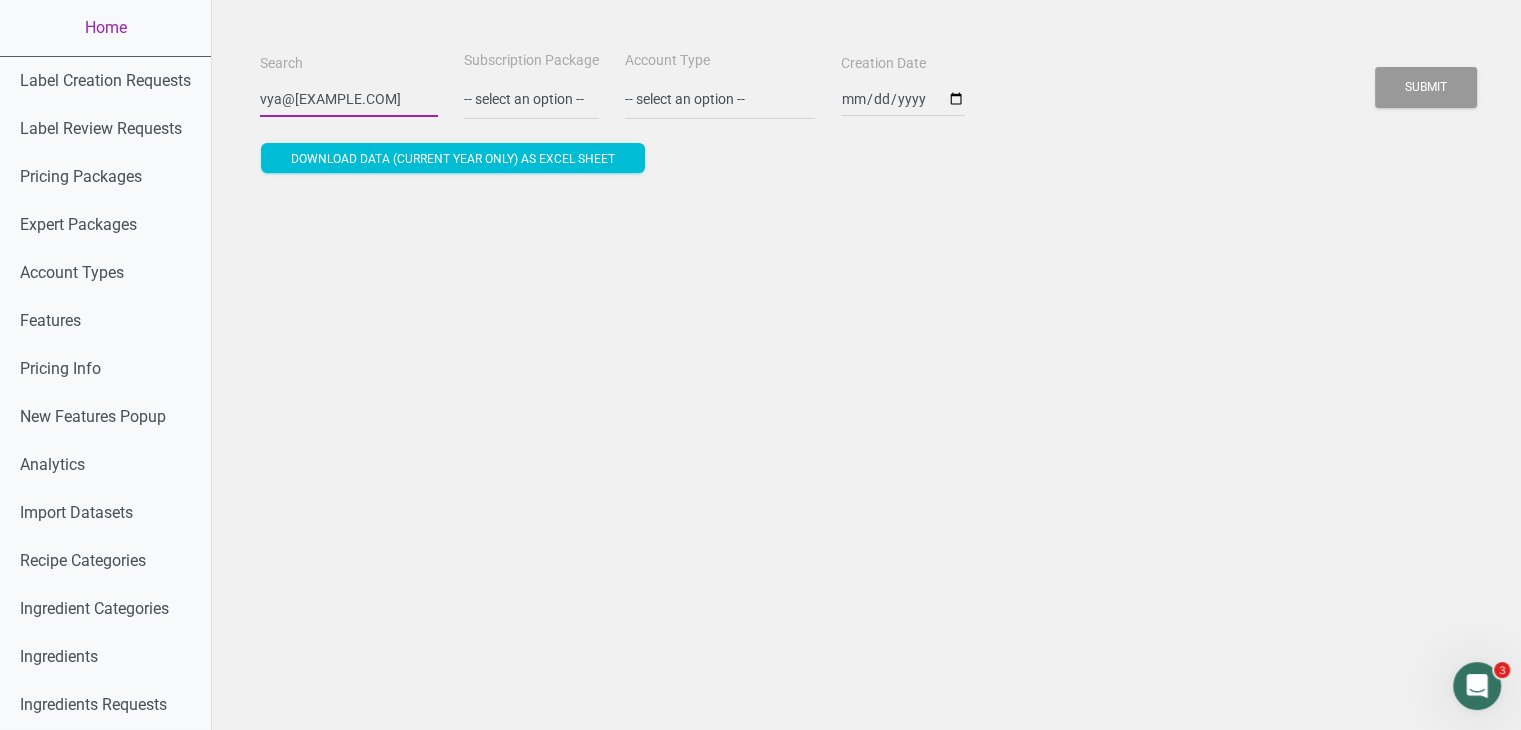 type on "vya@[EXAMPLE.COM]" 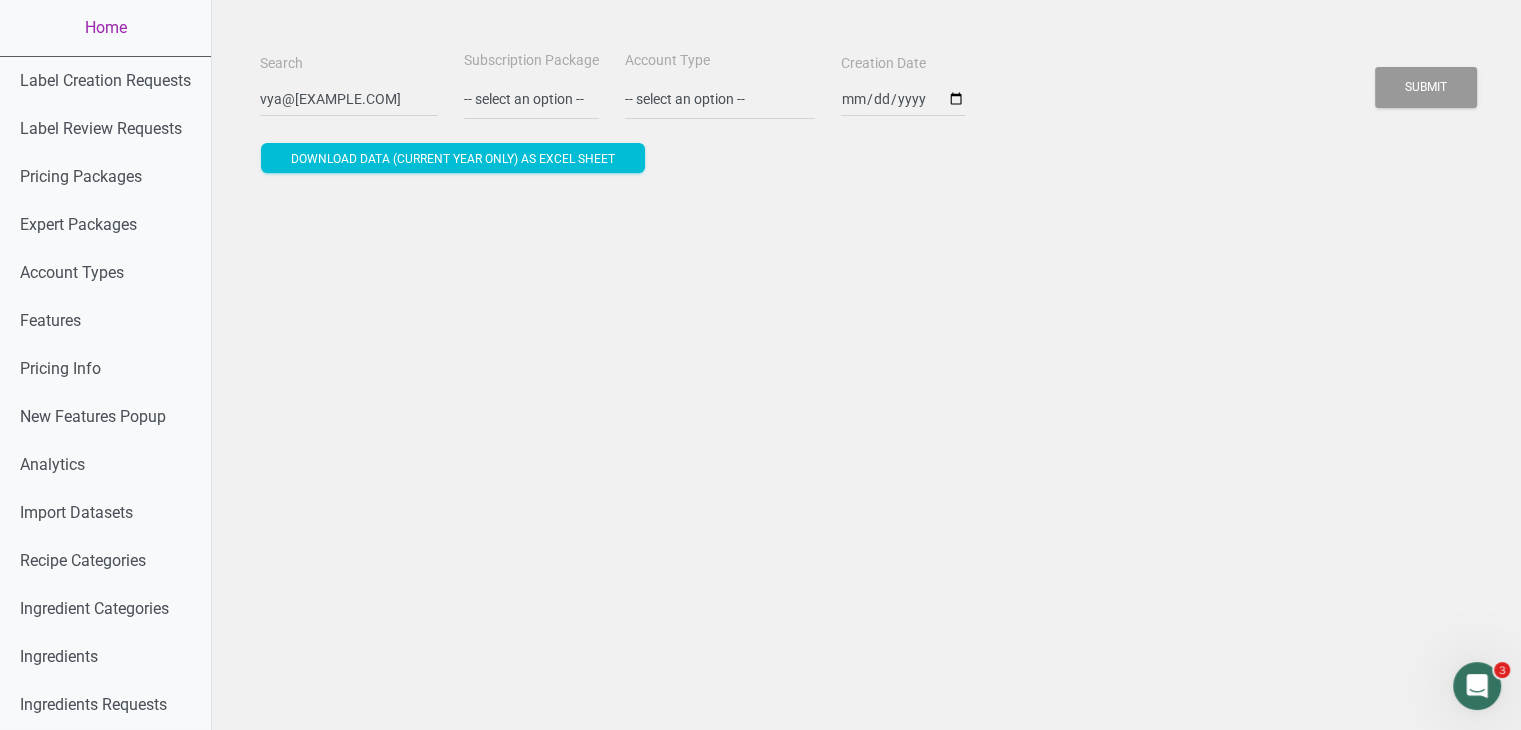 click on "Search
vya@[EXAMPLE.COM]
Subscription Package
-- select an option --
Monthly
Yearly
Quarterly
Free Trial
Account Type
-- select an option --
Individual
Essential
Pro
Business
Old Enterprise 3 Users (799$)
Old Enterprise 4 Users (898$)
Enterprise Standard (1 user)
Enterprise Standard (2 users)
Enterprise Standard (3 users)
Enterprise Standard (4 users)
Enterprise Standard (5 users)
Enterprise Standard (6 users)
Enterprise Standard (7 users)
Enterprise Standard (8 users)
Enterprise Standard (9 users)
Creation Date" at bounding box center [866, 916] 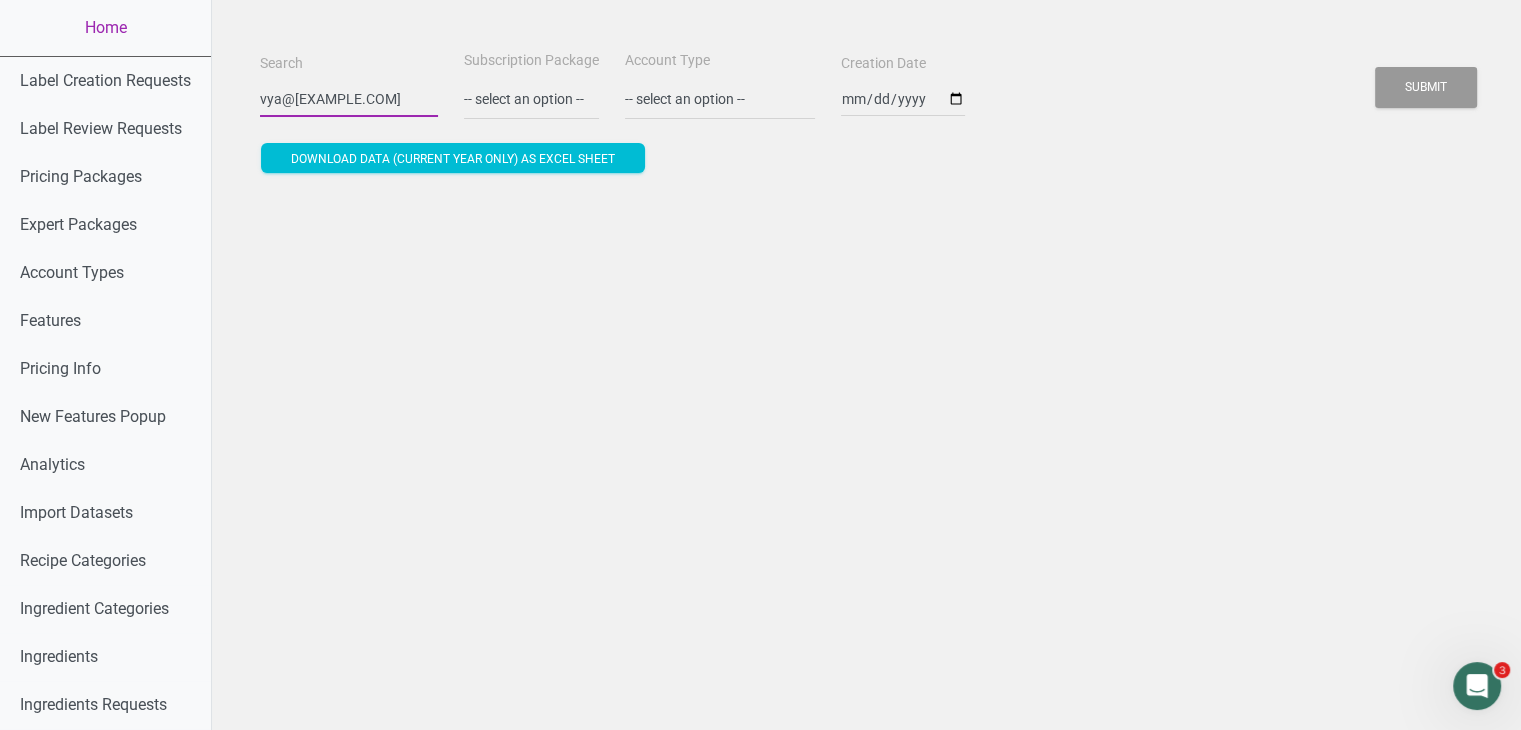click on "vya@[EXAMPLE.COM]" at bounding box center (349, 99) 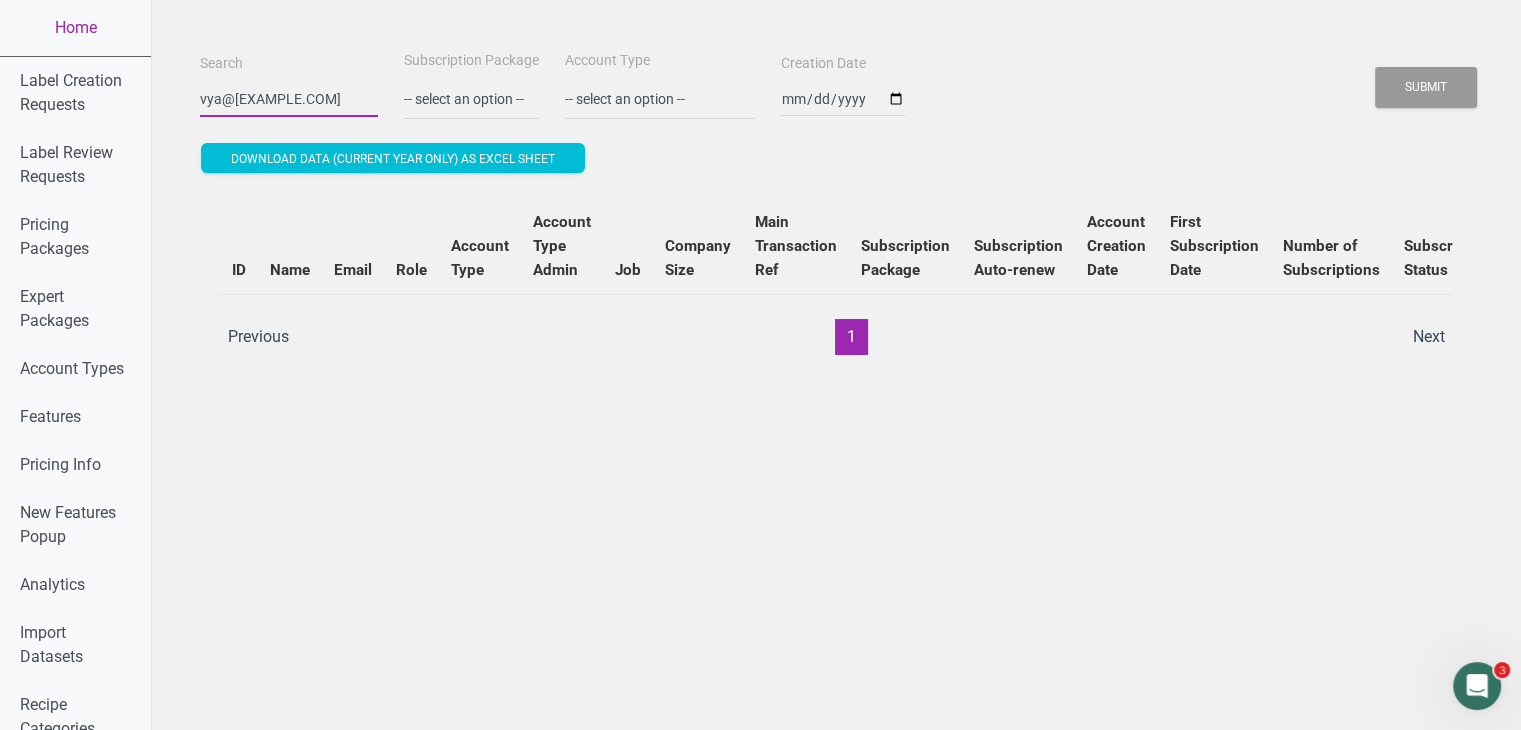 click on "vya@[EXAMPLE.COM]" at bounding box center (289, 99) 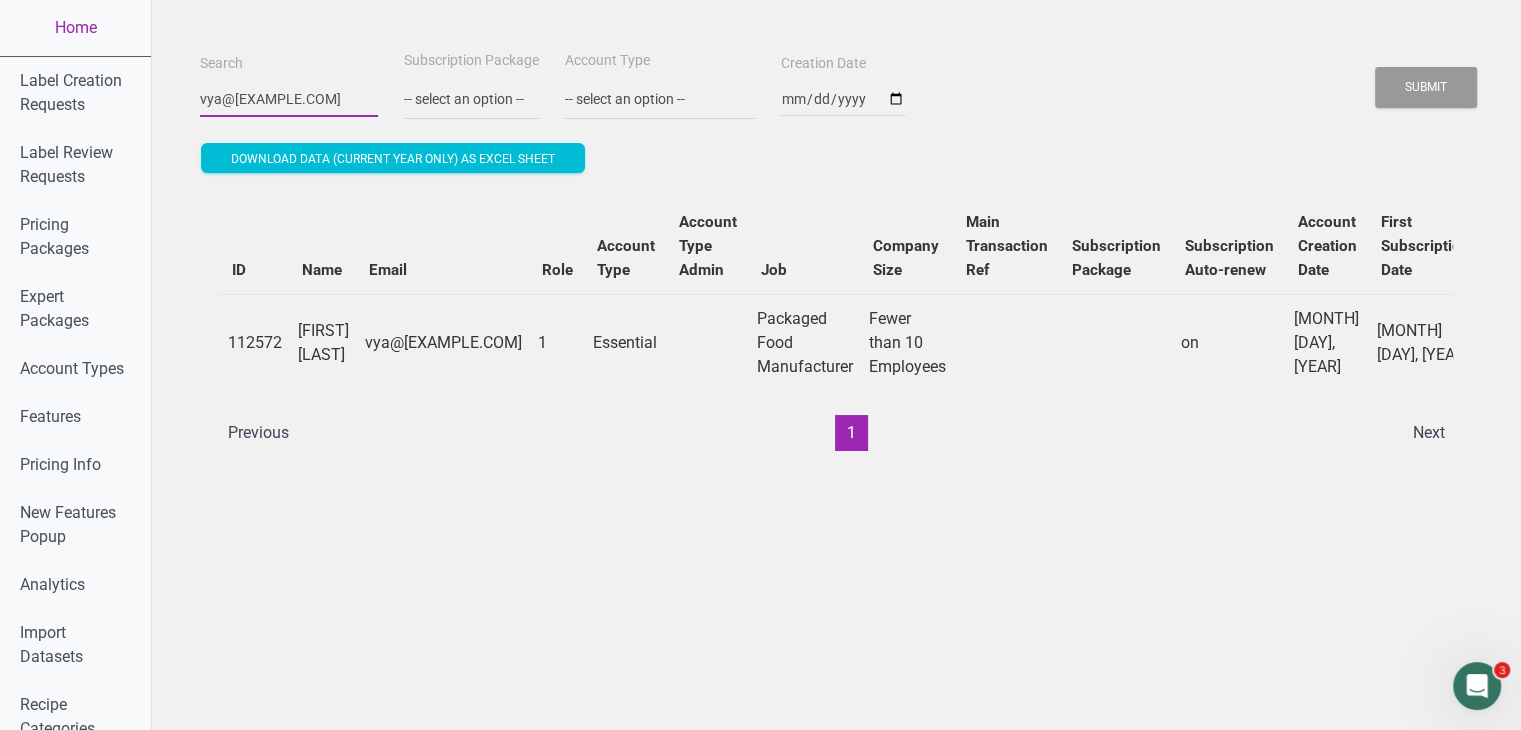 scroll, scrollTop: 0, scrollLeft: 648, axis: horizontal 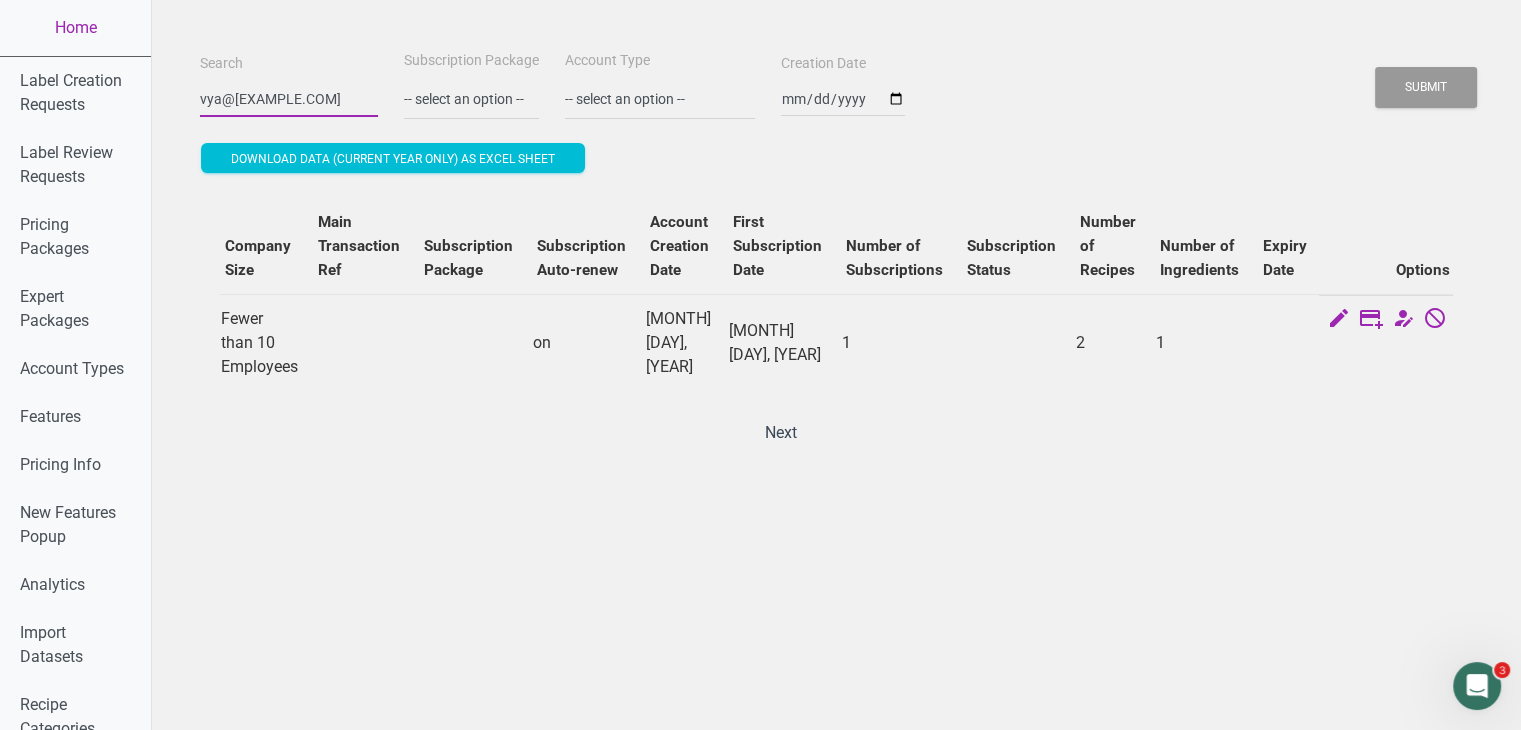 click on "vya@[EXAMPLE.COM]" at bounding box center (289, 99) 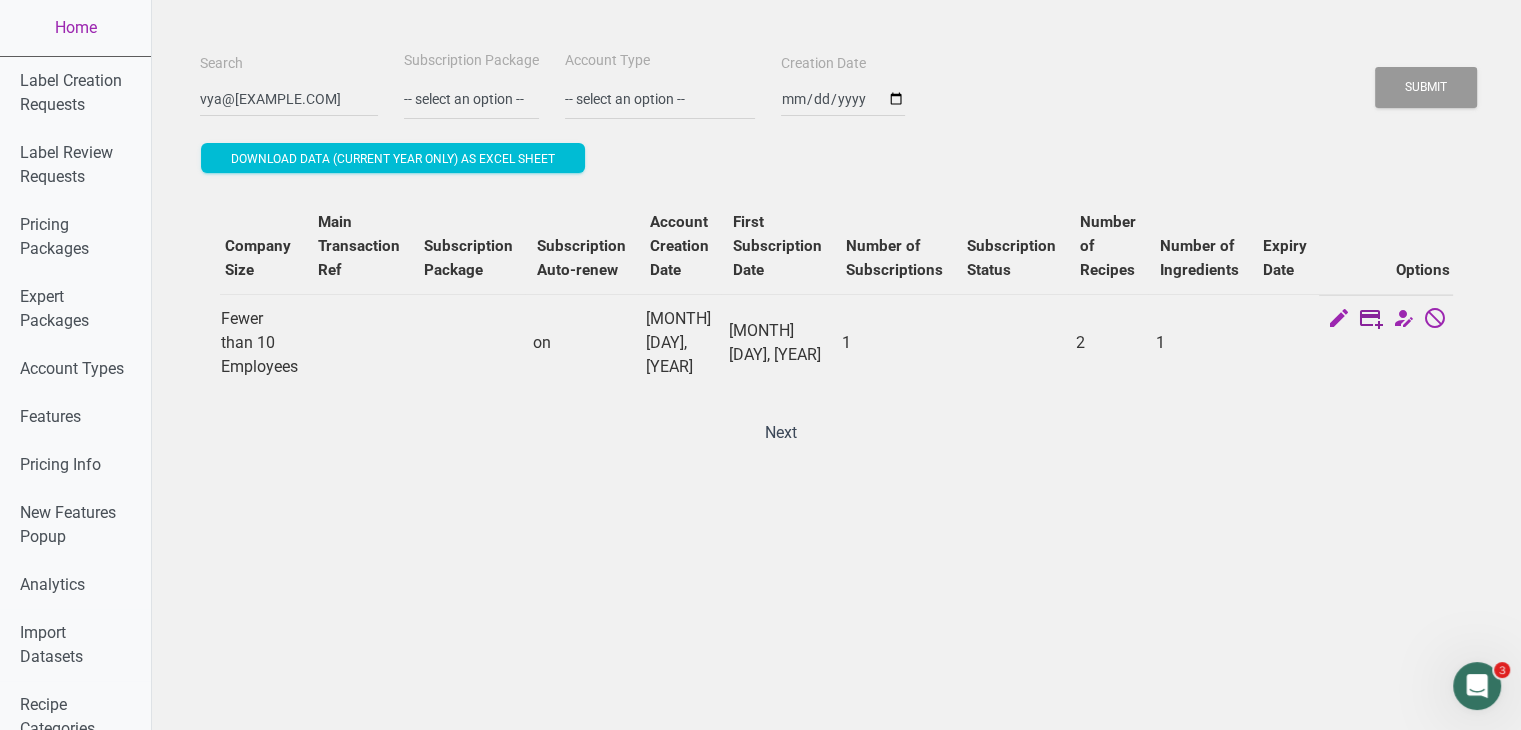 click at bounding box center [1371, 320] 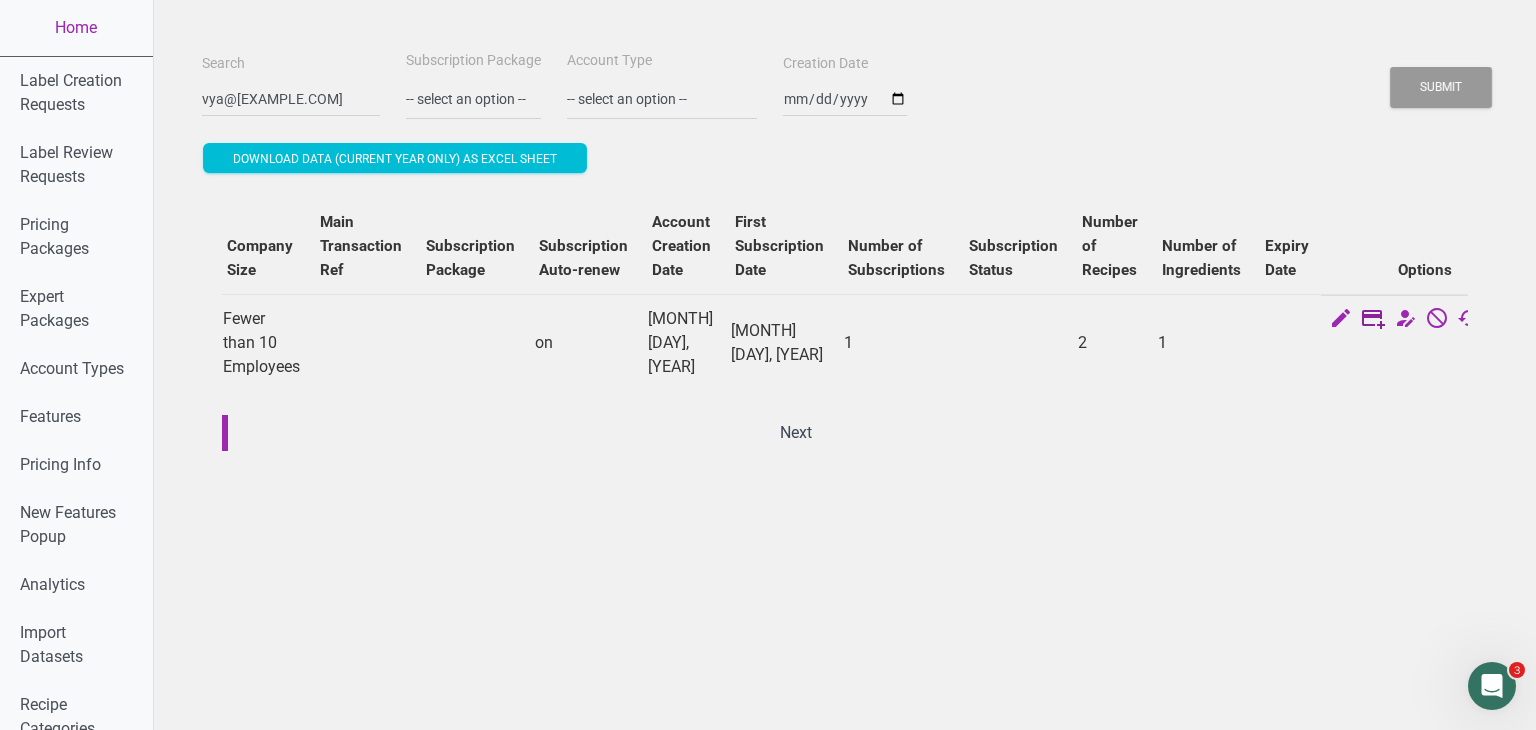 select on "[COUNTRY]" 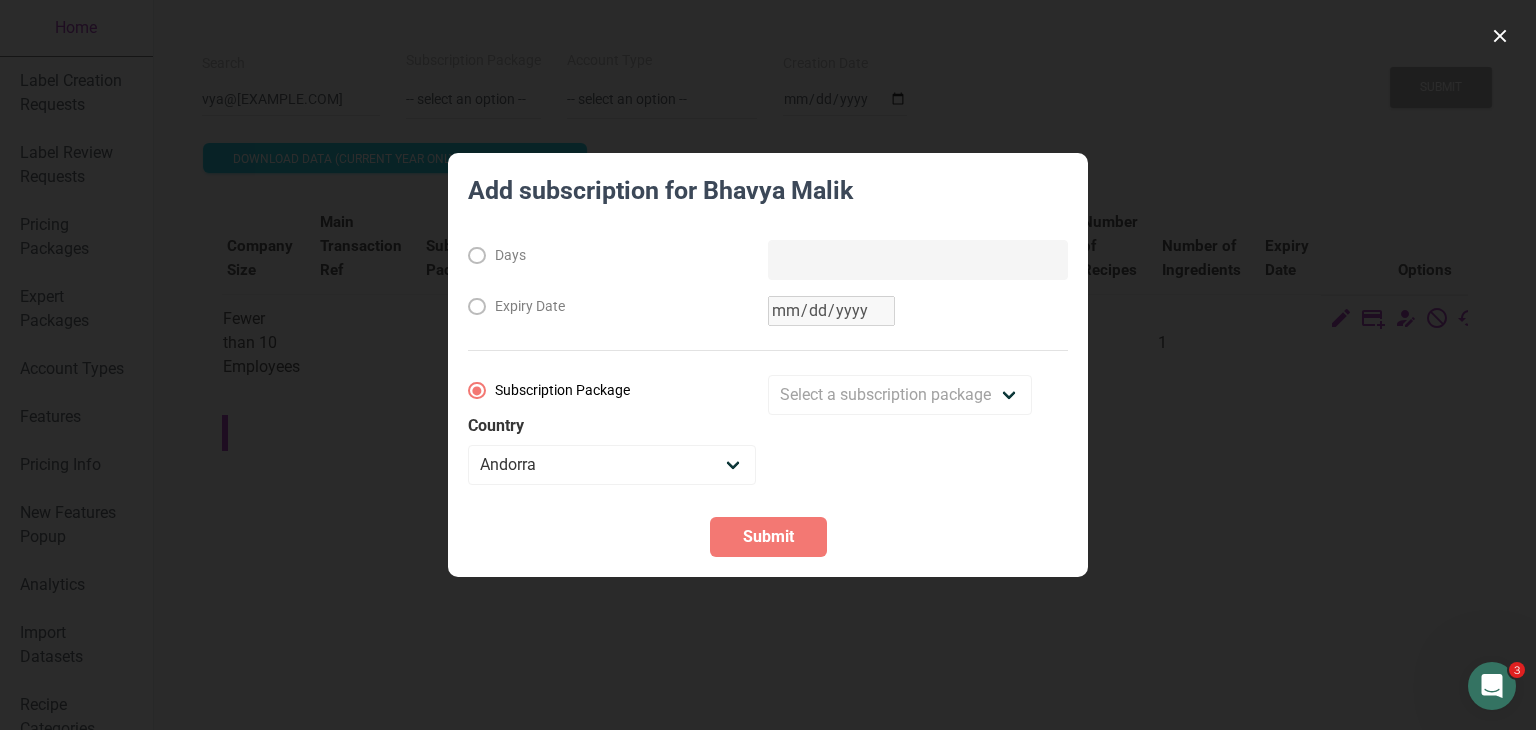 click at bounding box center (768, 365) 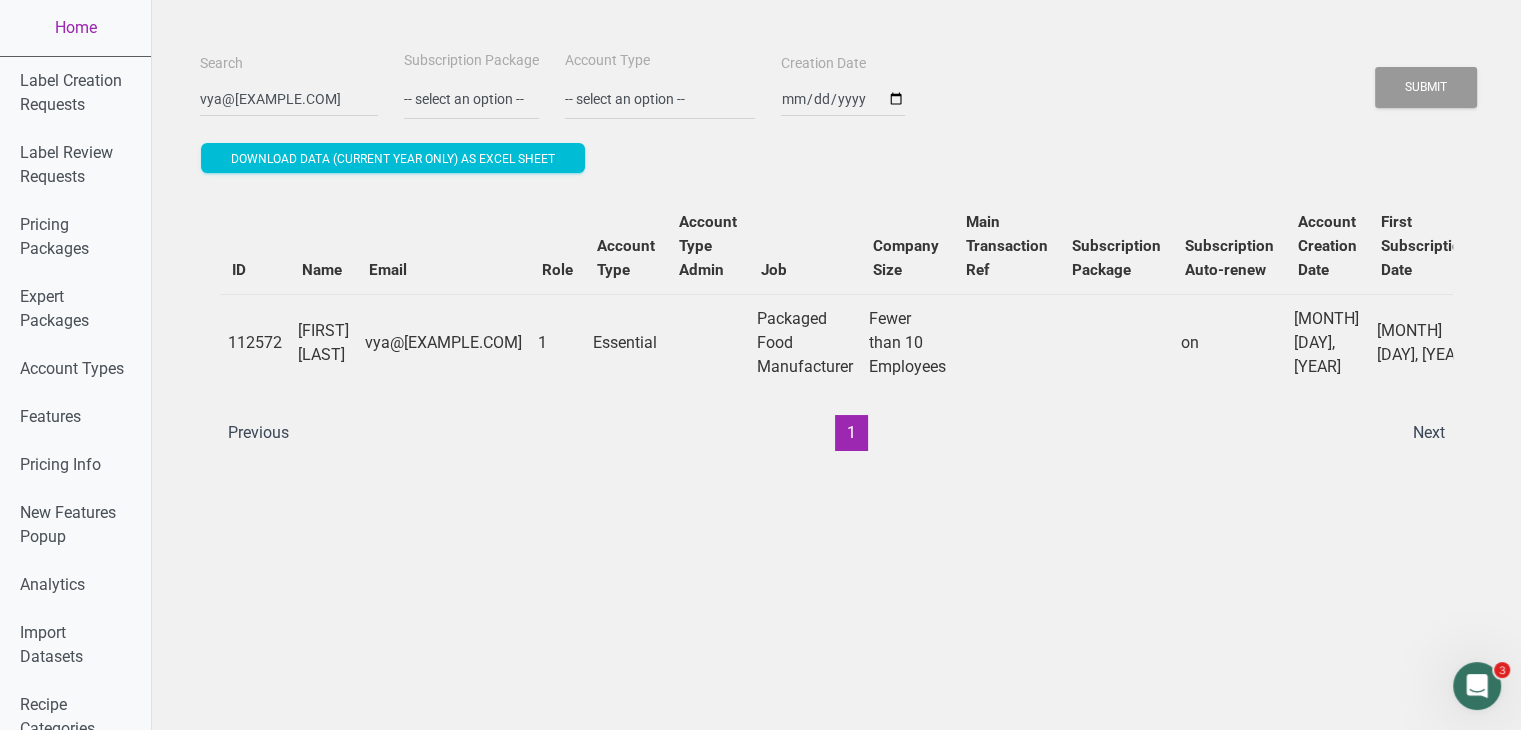 scroll, scrollTop: 0, scrollLeft: 648, axis: horizontal 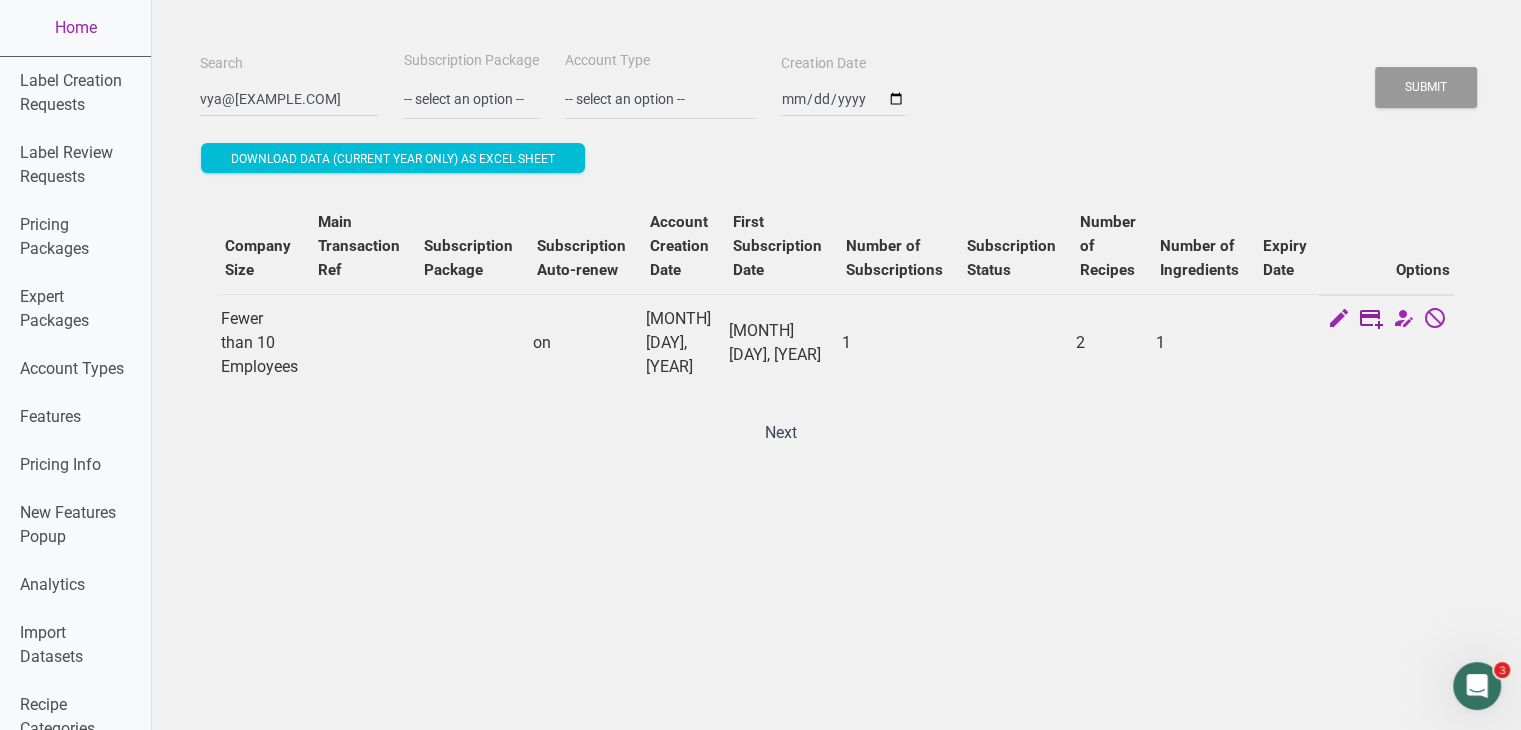 click at bounding box center (1371, 320) 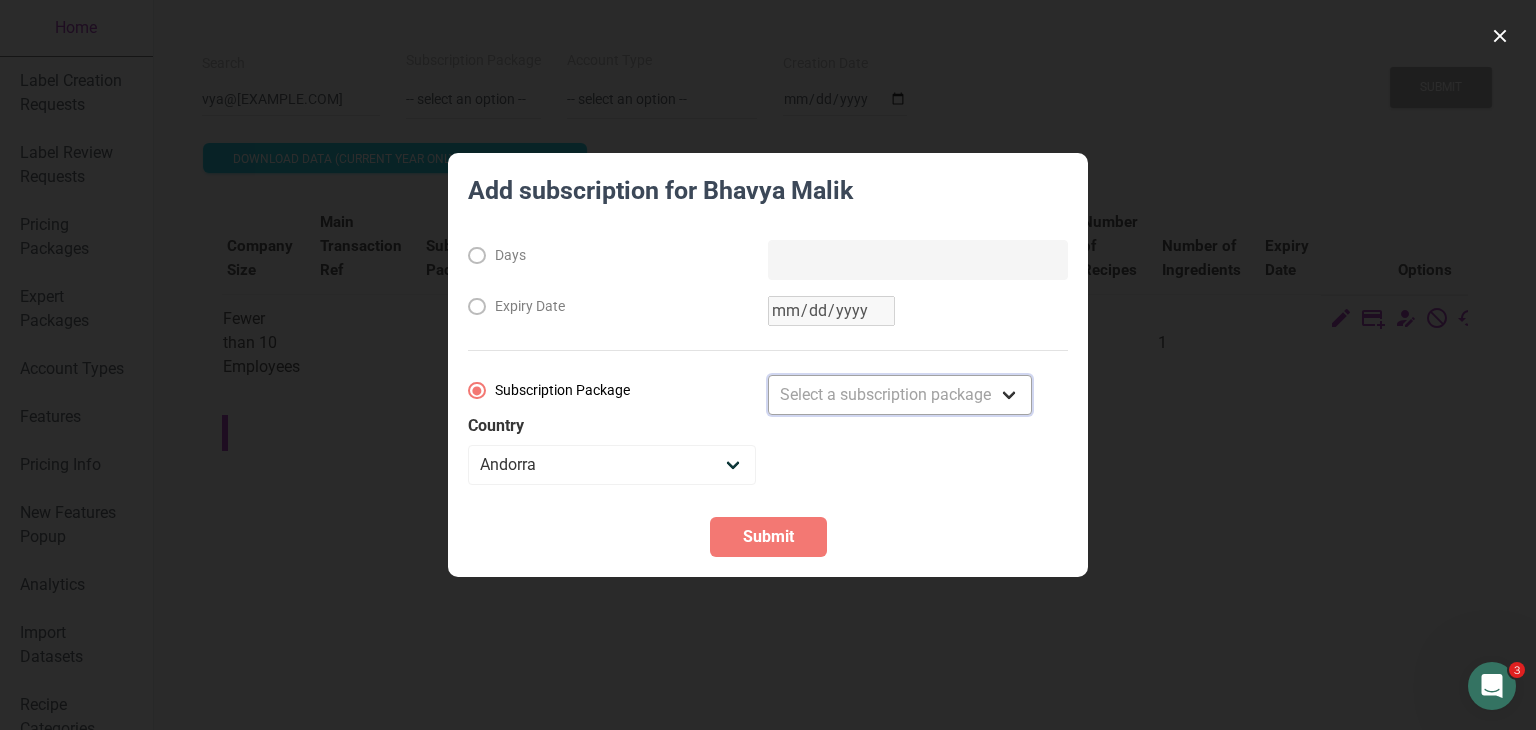 click on "Select a subscription package
Monthly
Yearly
Quarterly
Free Trial" at bounding box center [900, 395] 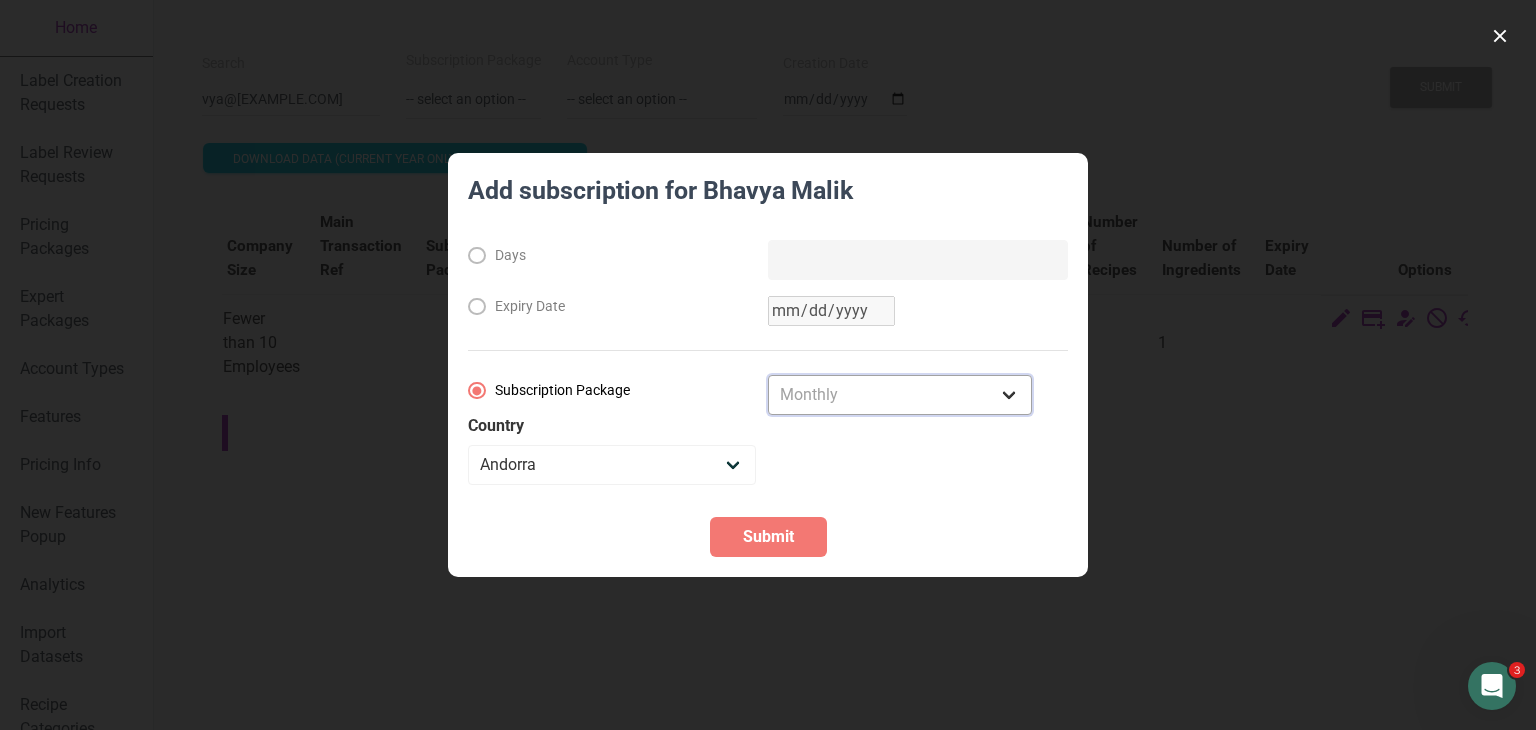 click on "Select a subscription package
Monthly
Yearly
Quarterly
Free Trial" at bounding box center [900, 395] 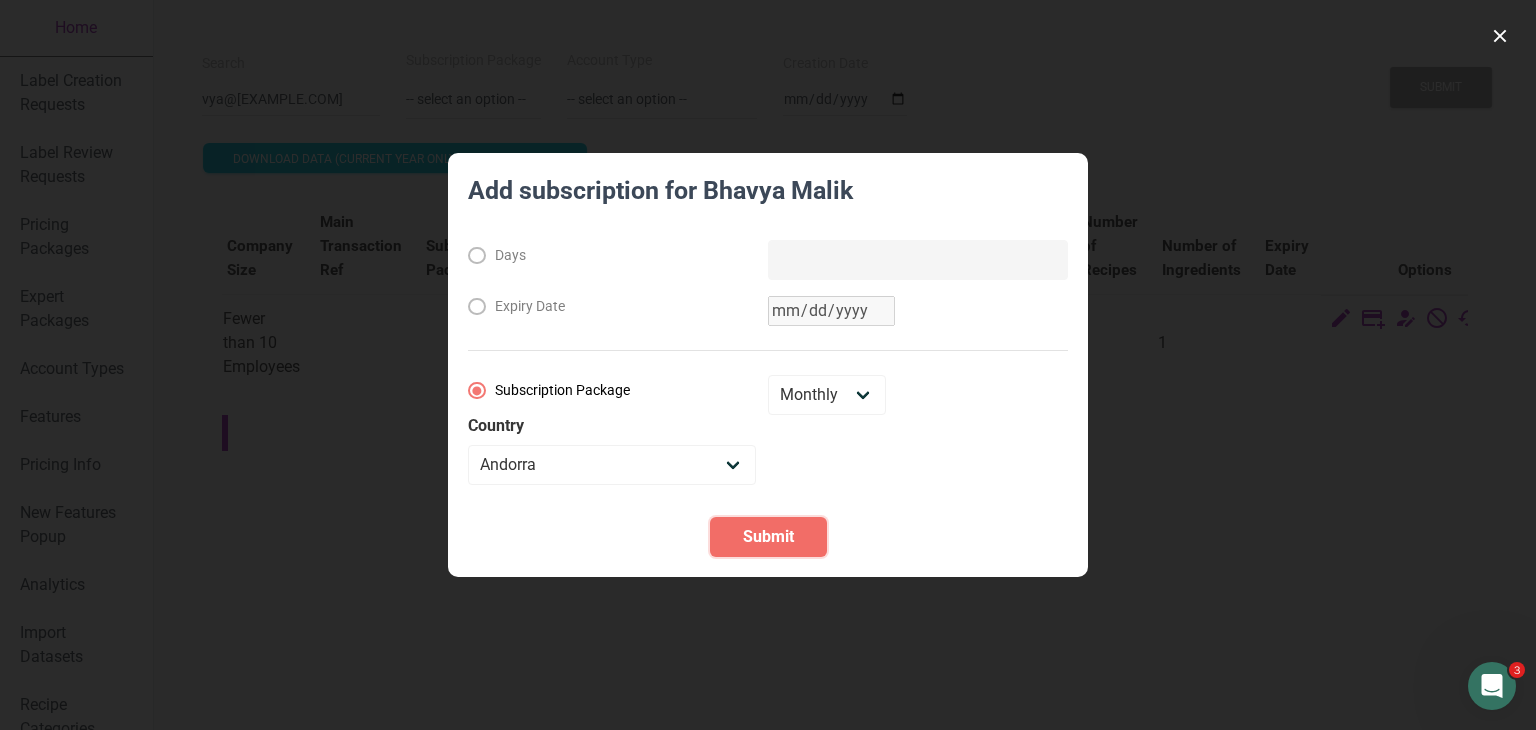 click on "Submit" at bounding box center (768, 537) 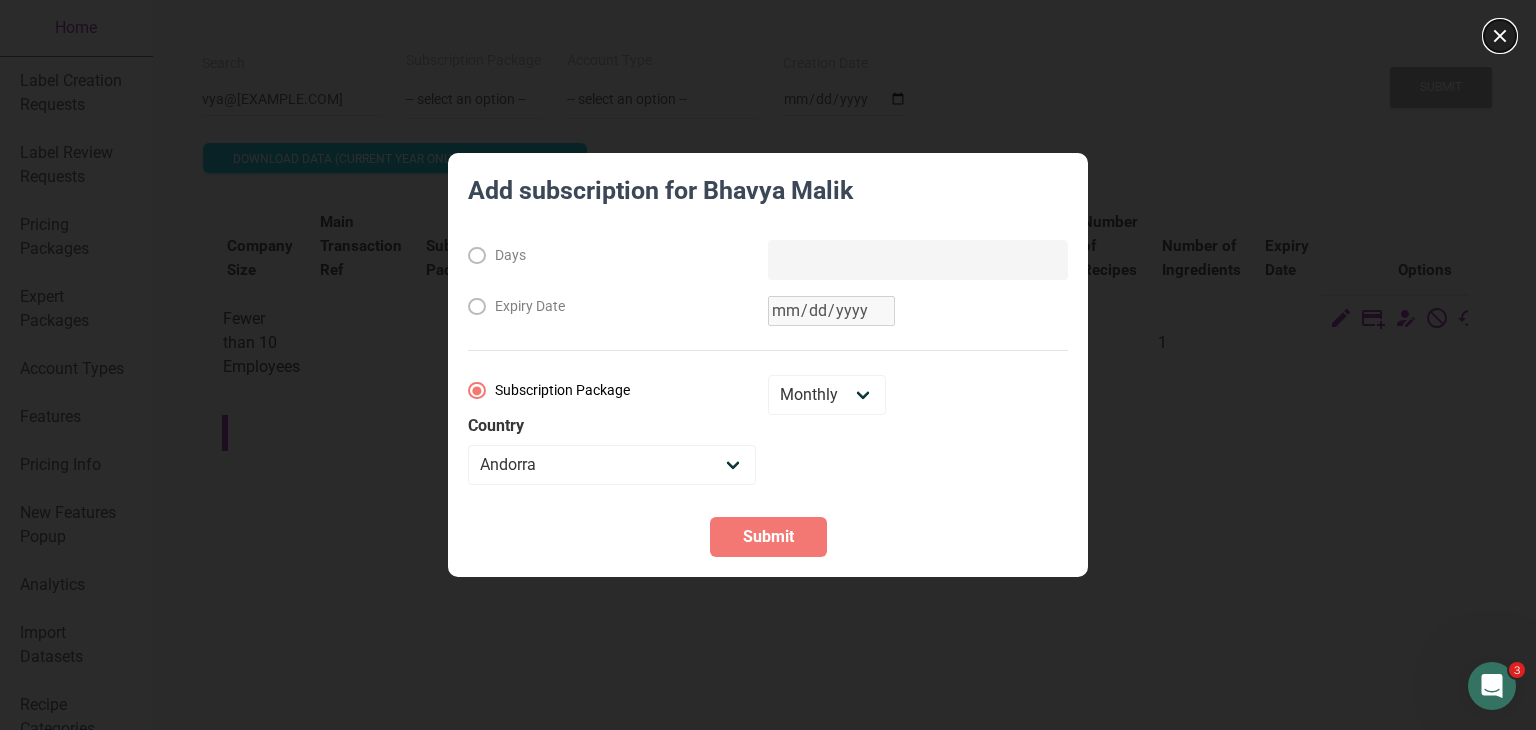 click at bounding box center [1500, 36] 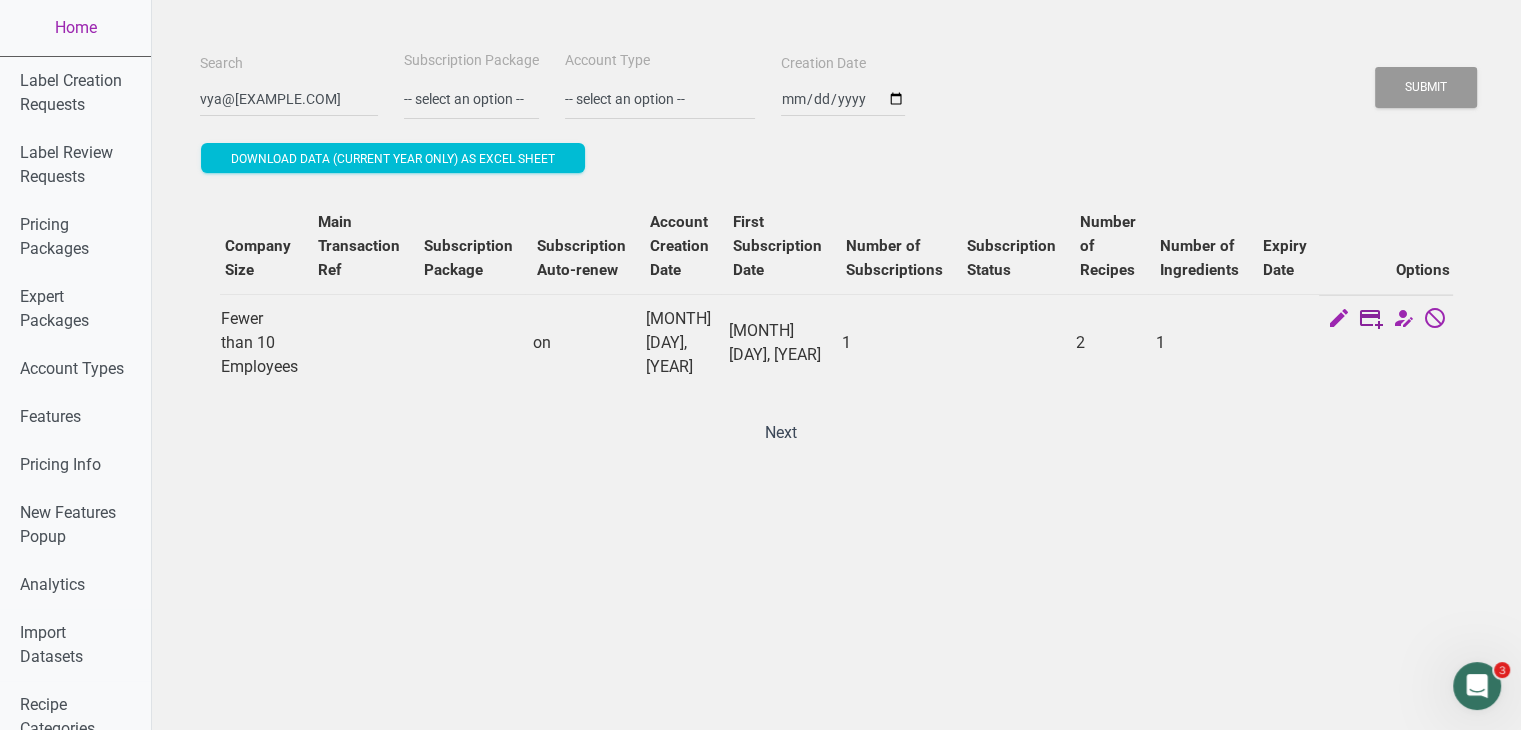 click at bounding box center (1371, 320) 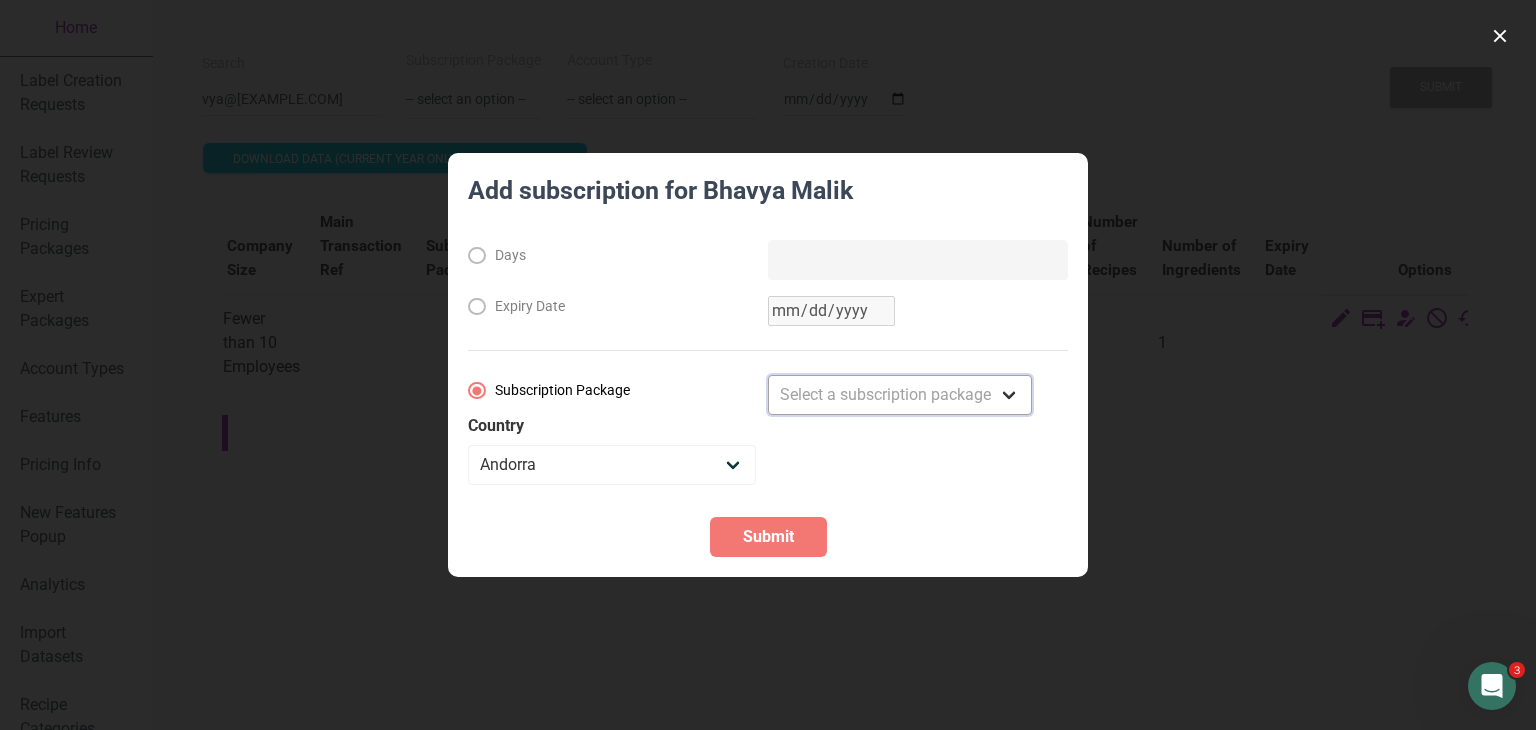 click on "Select a subscription package
Monthly
Yearly
Quarterly
Free Trial" at bounding box center (900, 395) 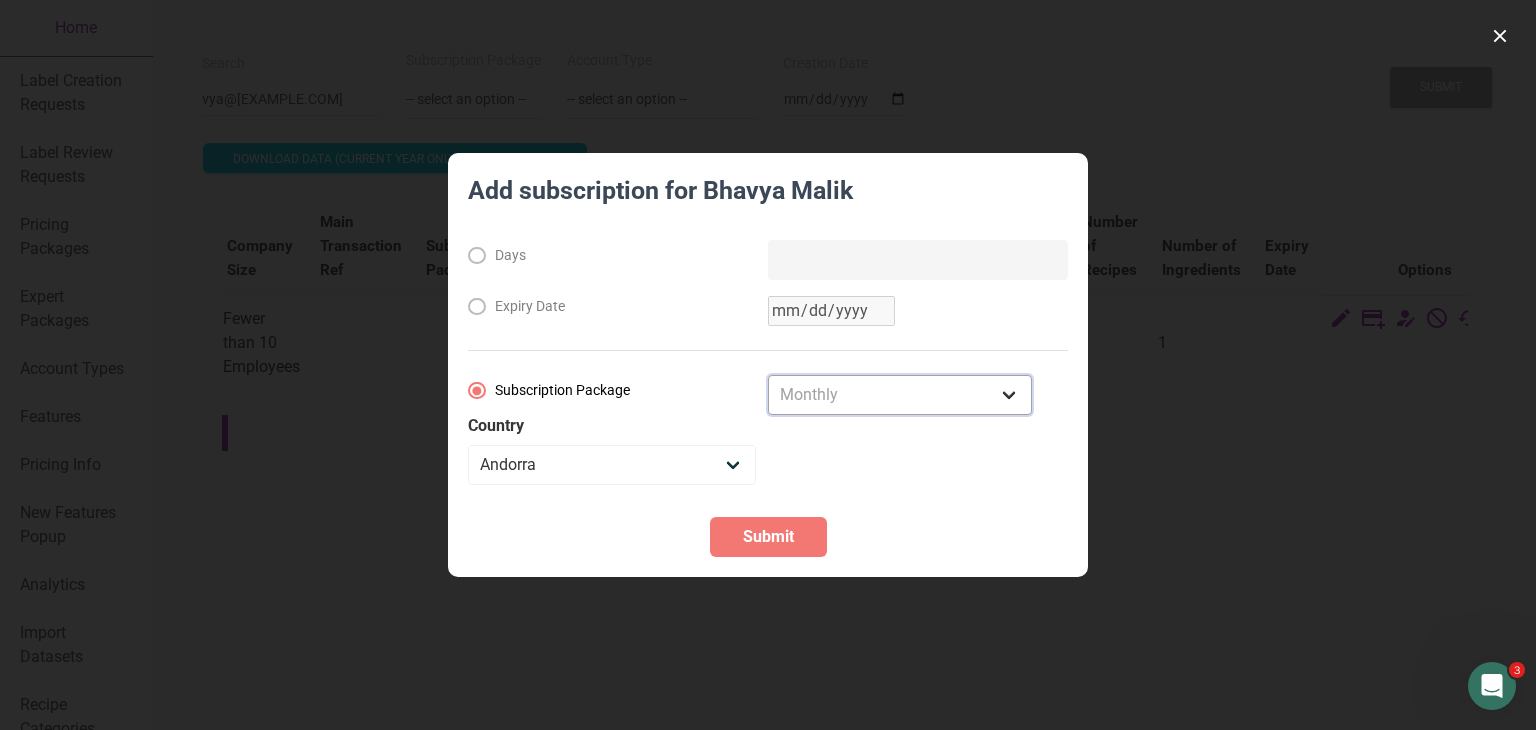 click on "Select a subscription package
Monthly
Yearly
Quarterly
Free Trial" at bounding box center (900, 395) 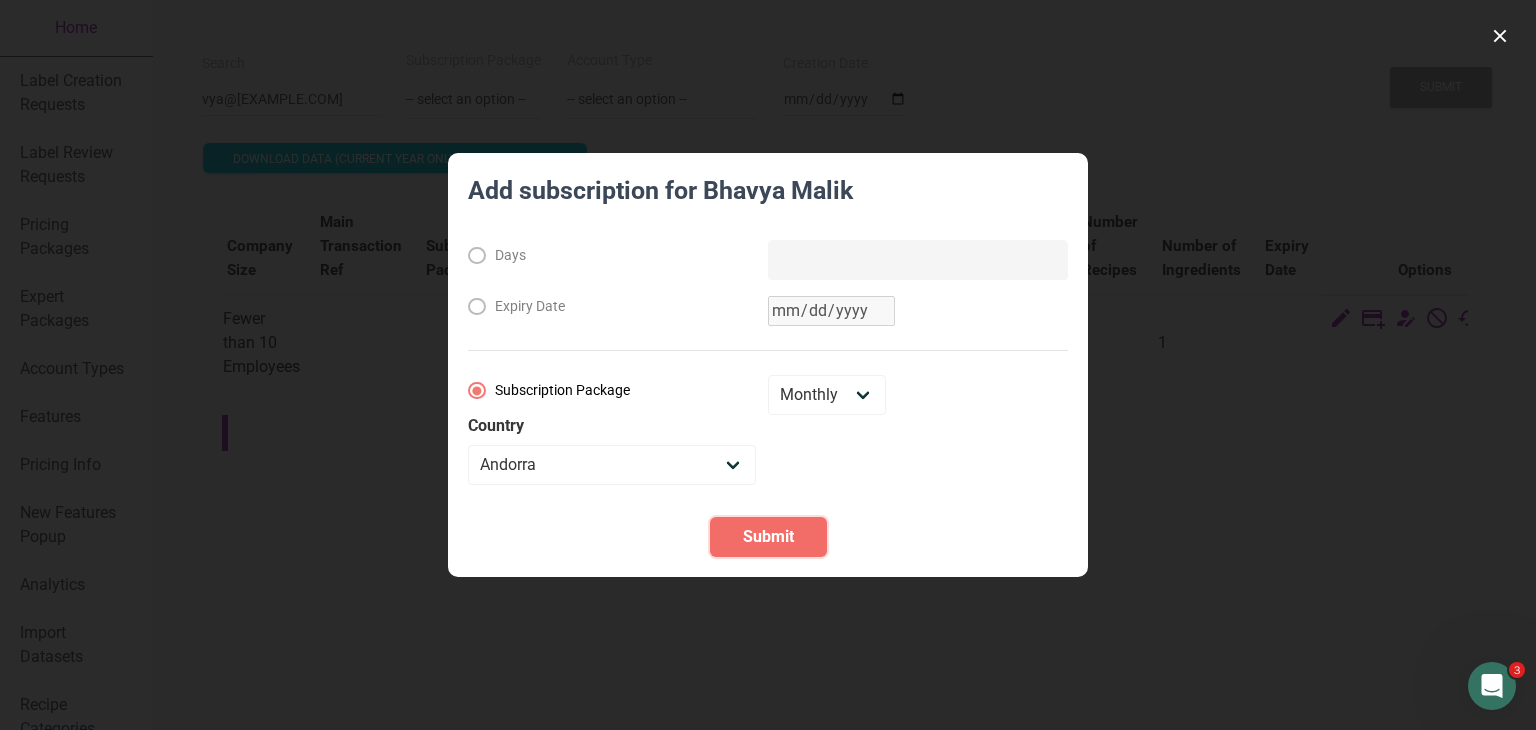 click on "Submit" at bounding box center (768, 537) 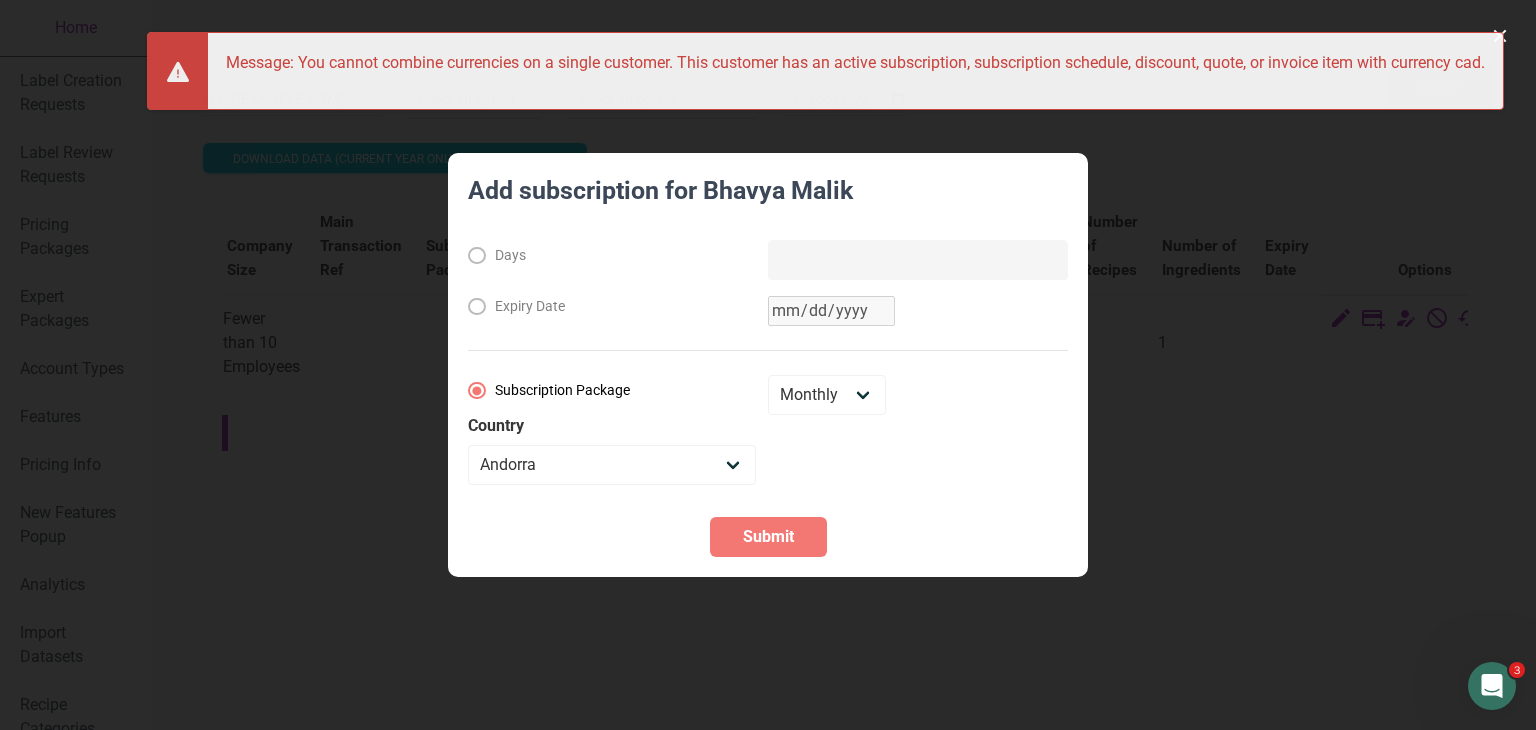 click at bounding box center [768, 365] 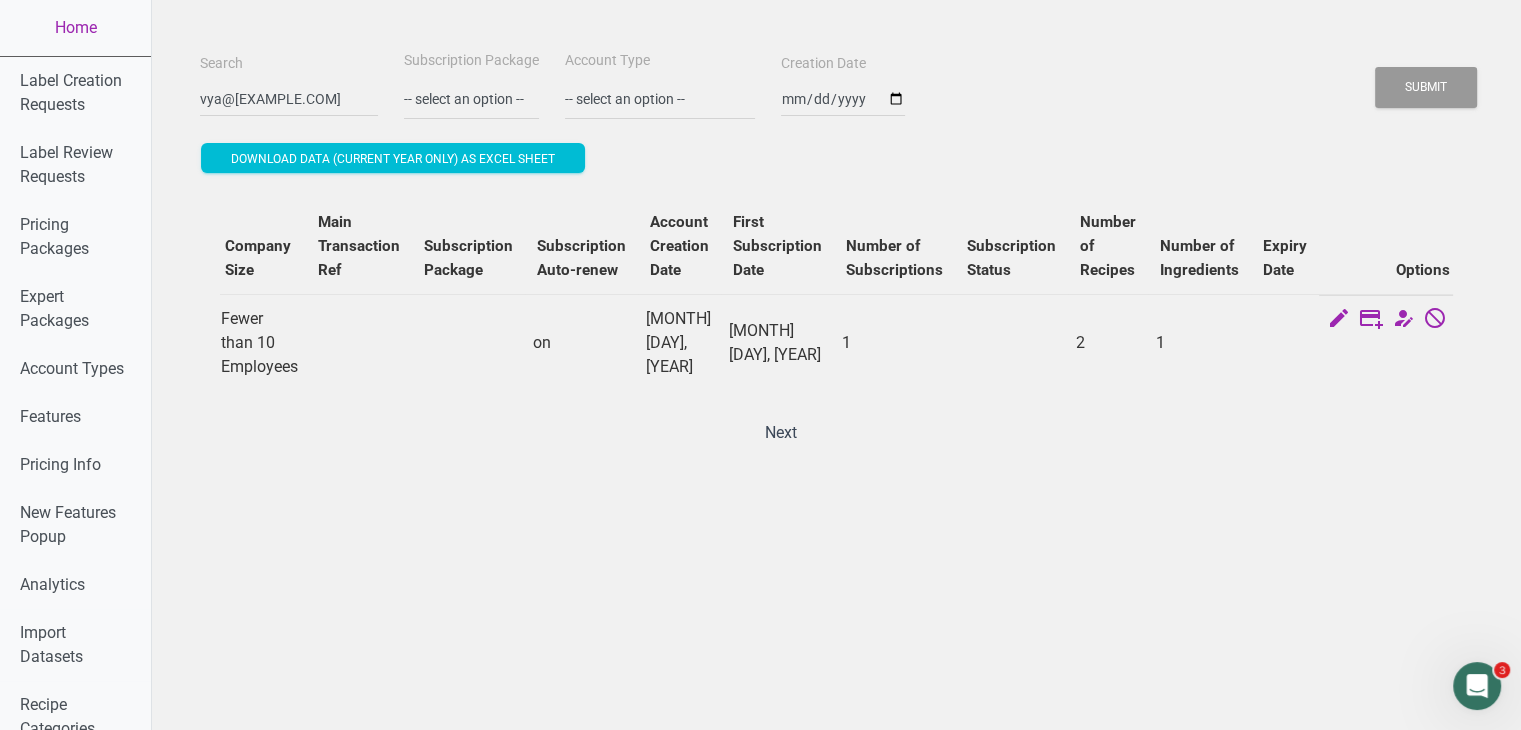 scroll, scrollTop: 0, scrollLeft: 0, axis: both 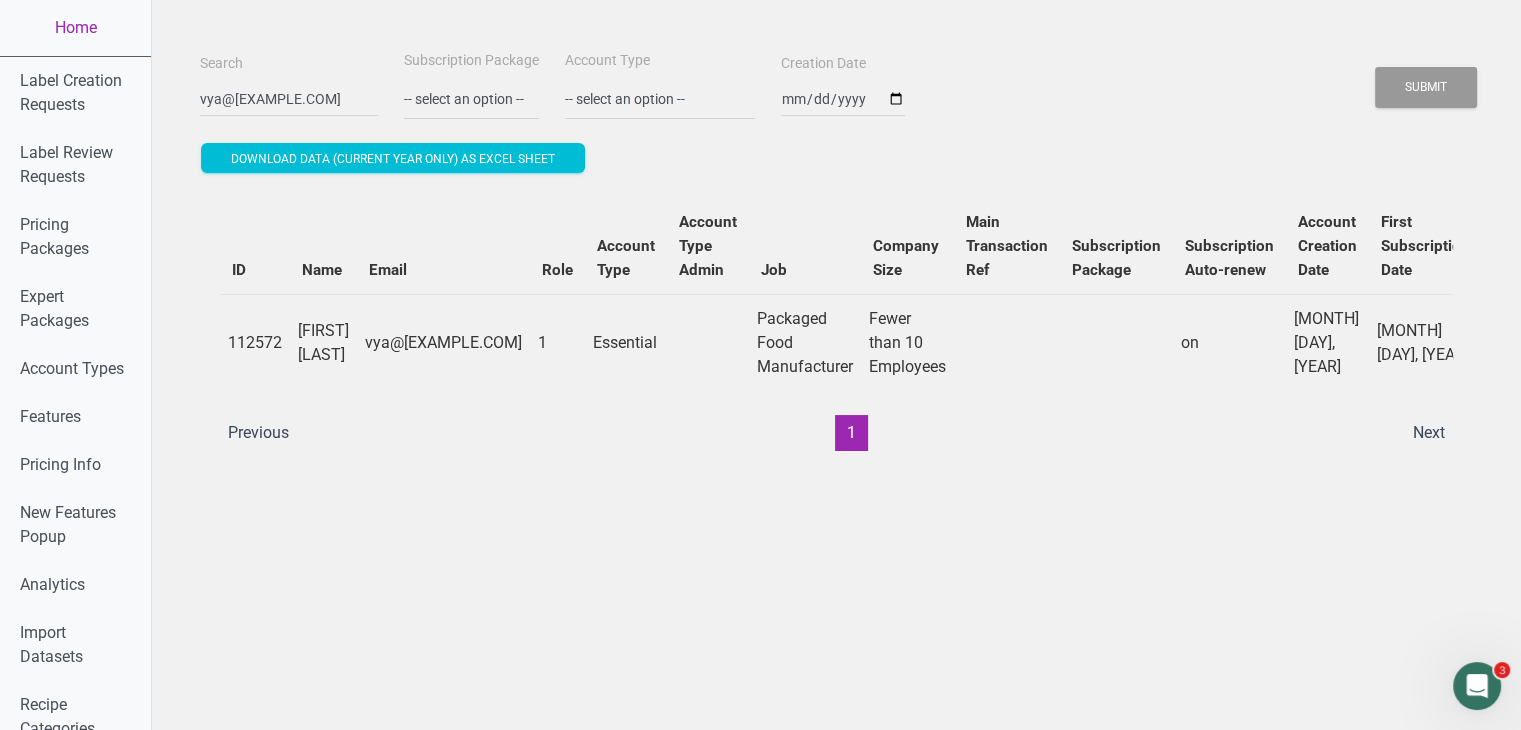 click on "Search
vya@[EXAMPLE.COM]" at bounding box center [289, 84] 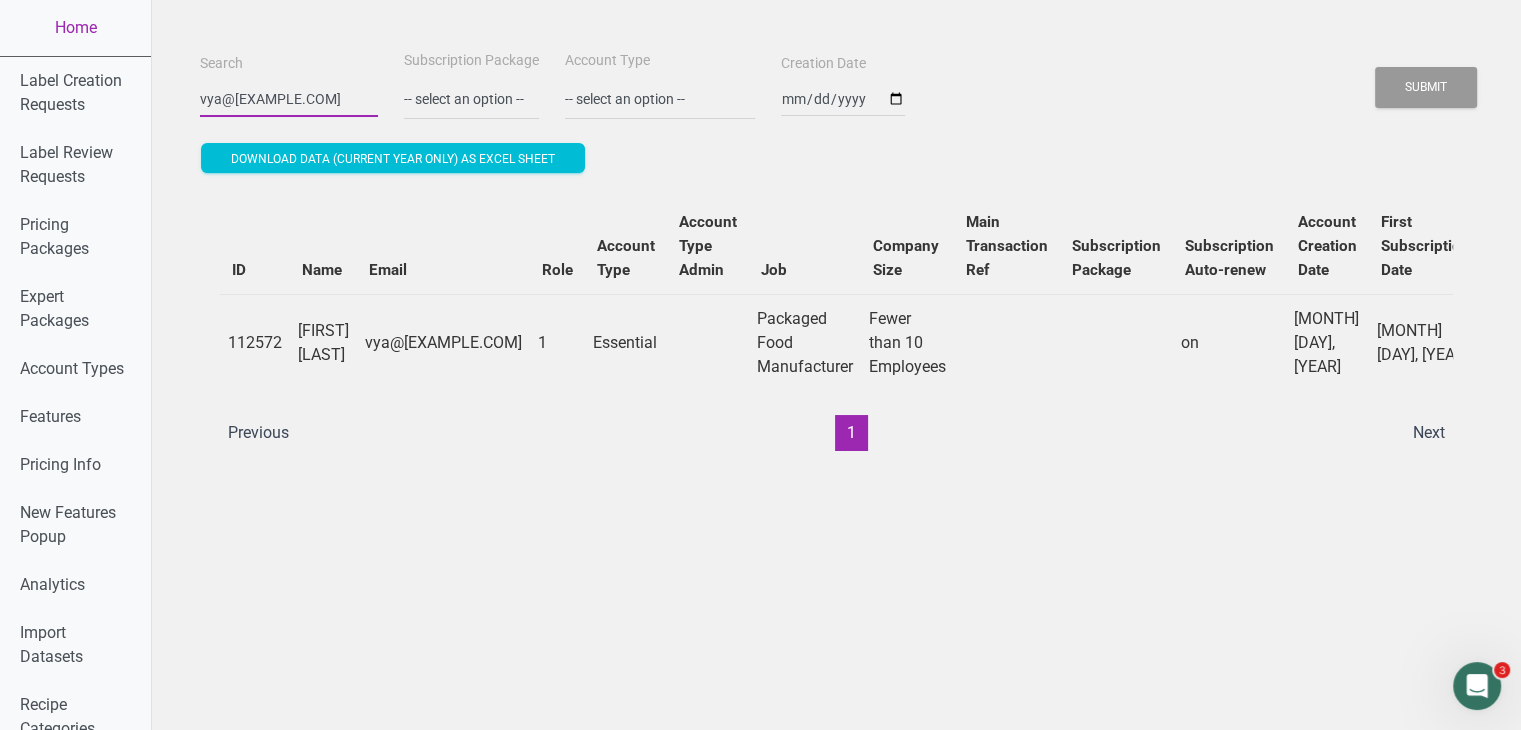 click on "vya@[EXAMPLE.COM]" at bounding box center (289, 99) 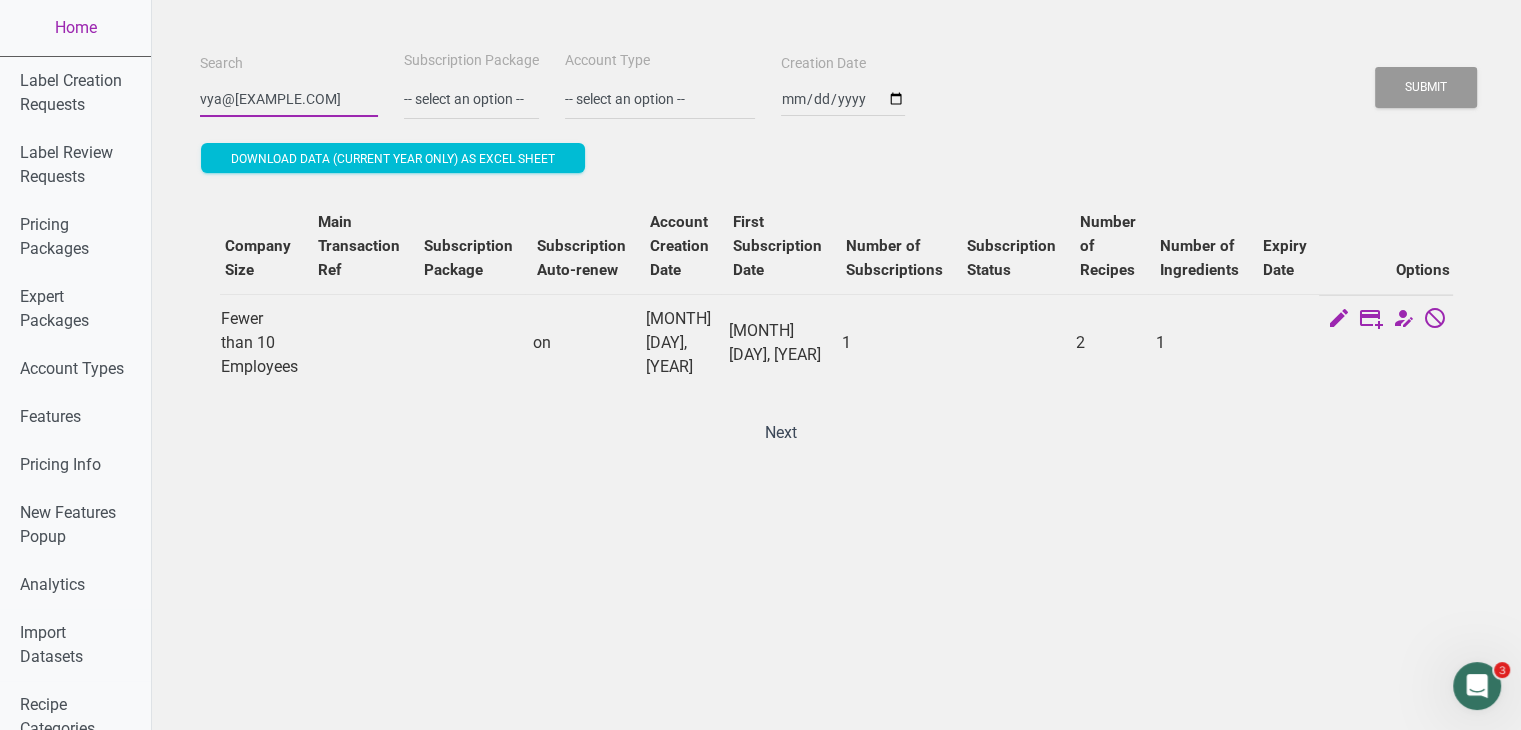 scroll, scrollTop: 0, scrollLeft: 0, axis: both 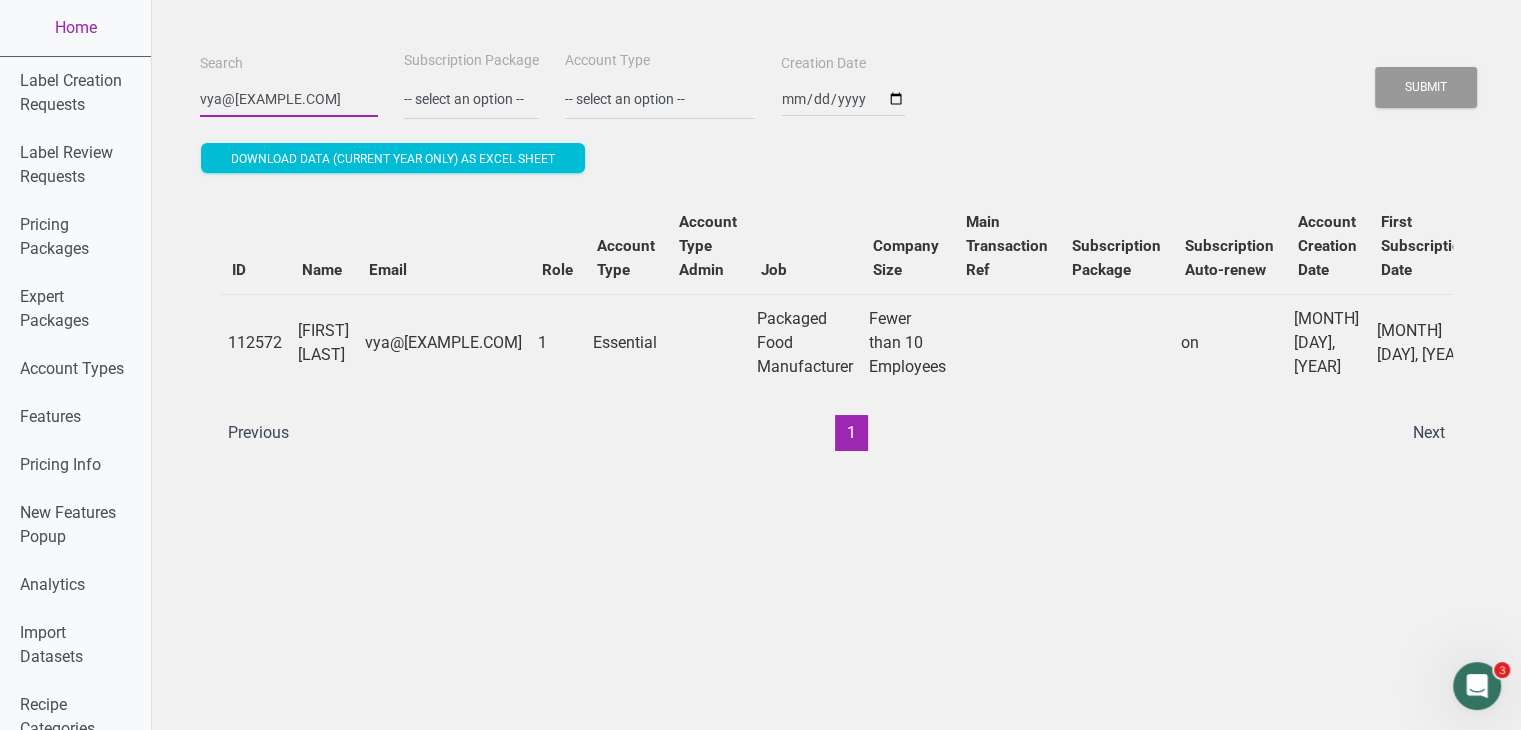 click on "vya@[EXAMPLE.COM]" at bounding box center (289, 99) 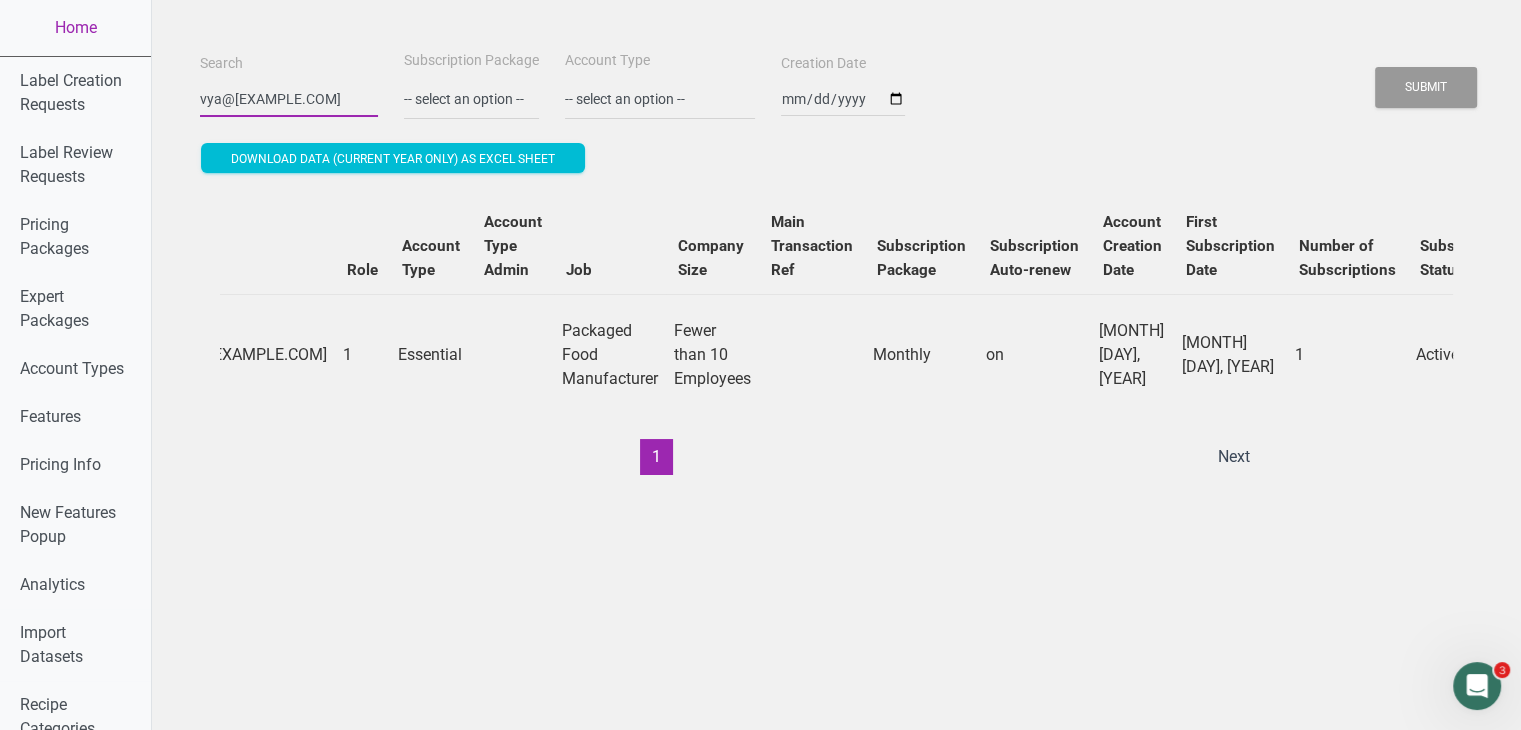 scroll, scrollTop: 0, scrollLeft: 648, axis: horizontal 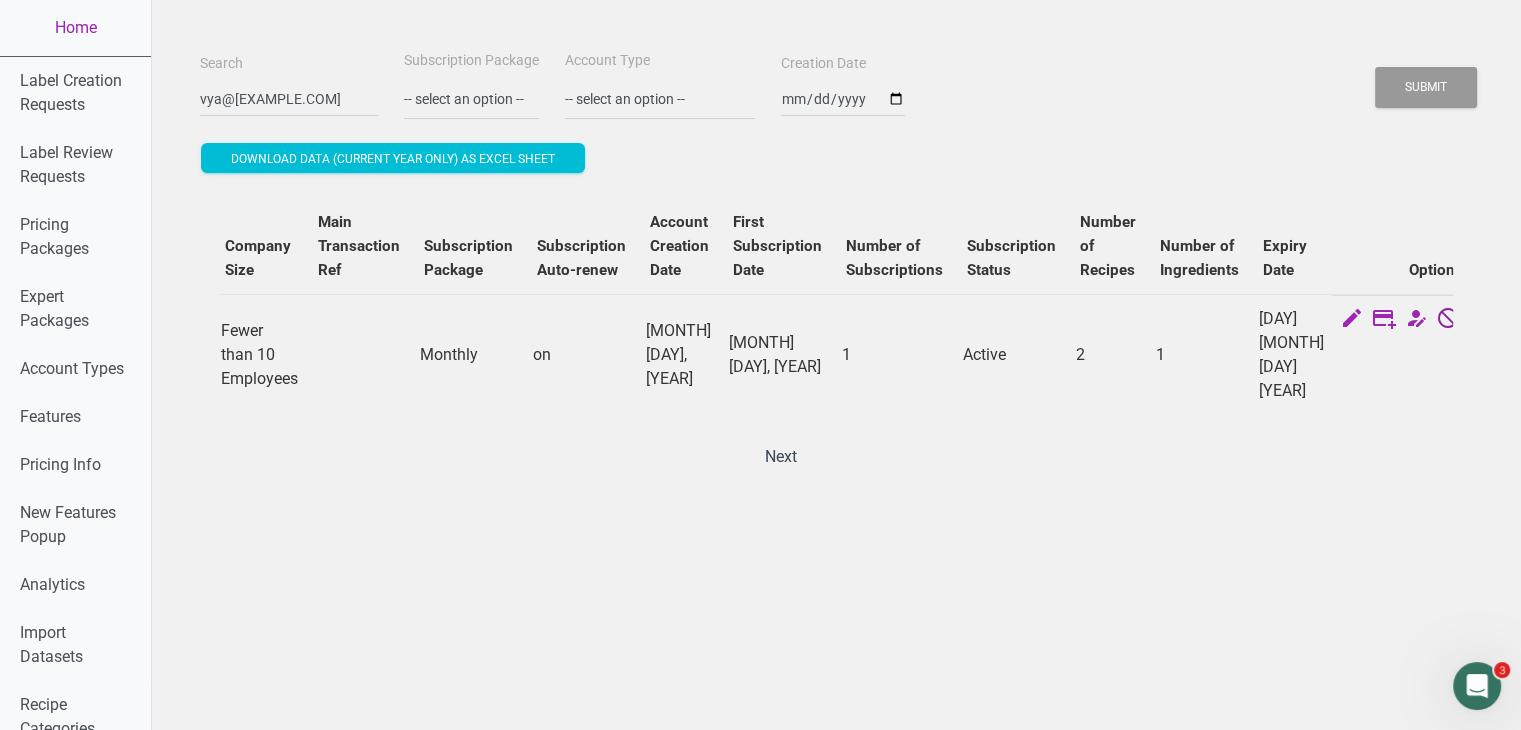 click at bounding box center (1448, 320) 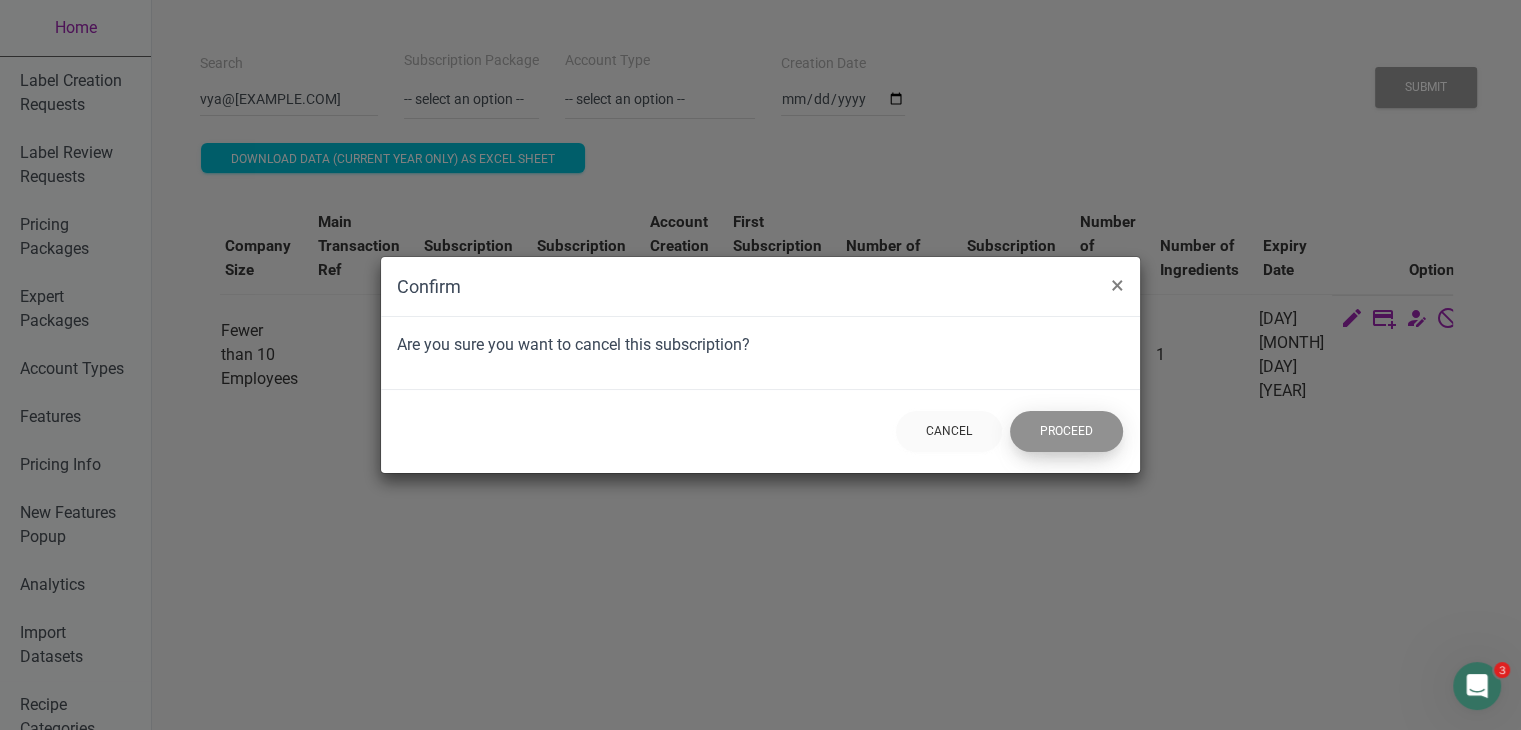 click on "Proceed" at bounding box center (1066, 431) 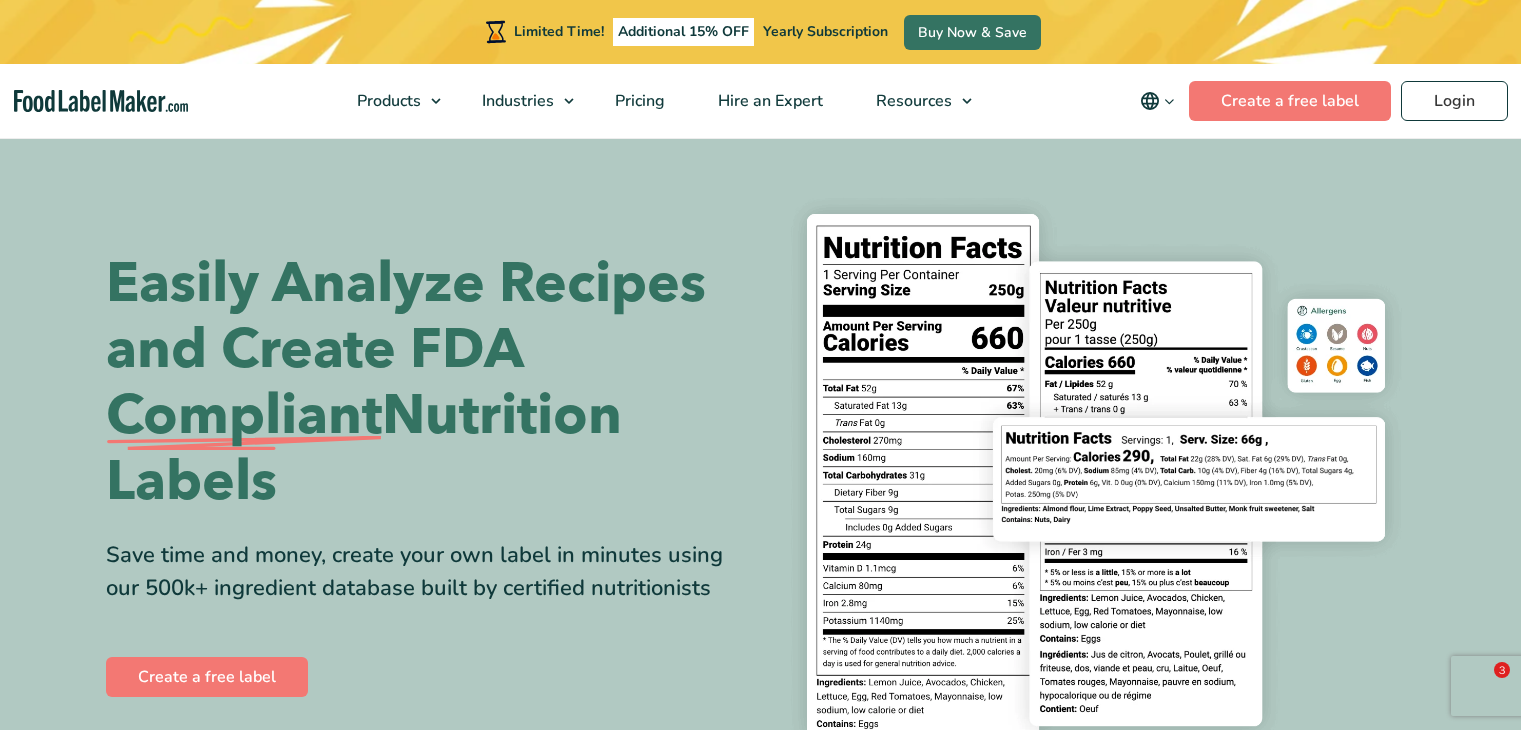 scroll, scrollTop: 7729, scrollLeft: 0, axis: vertical 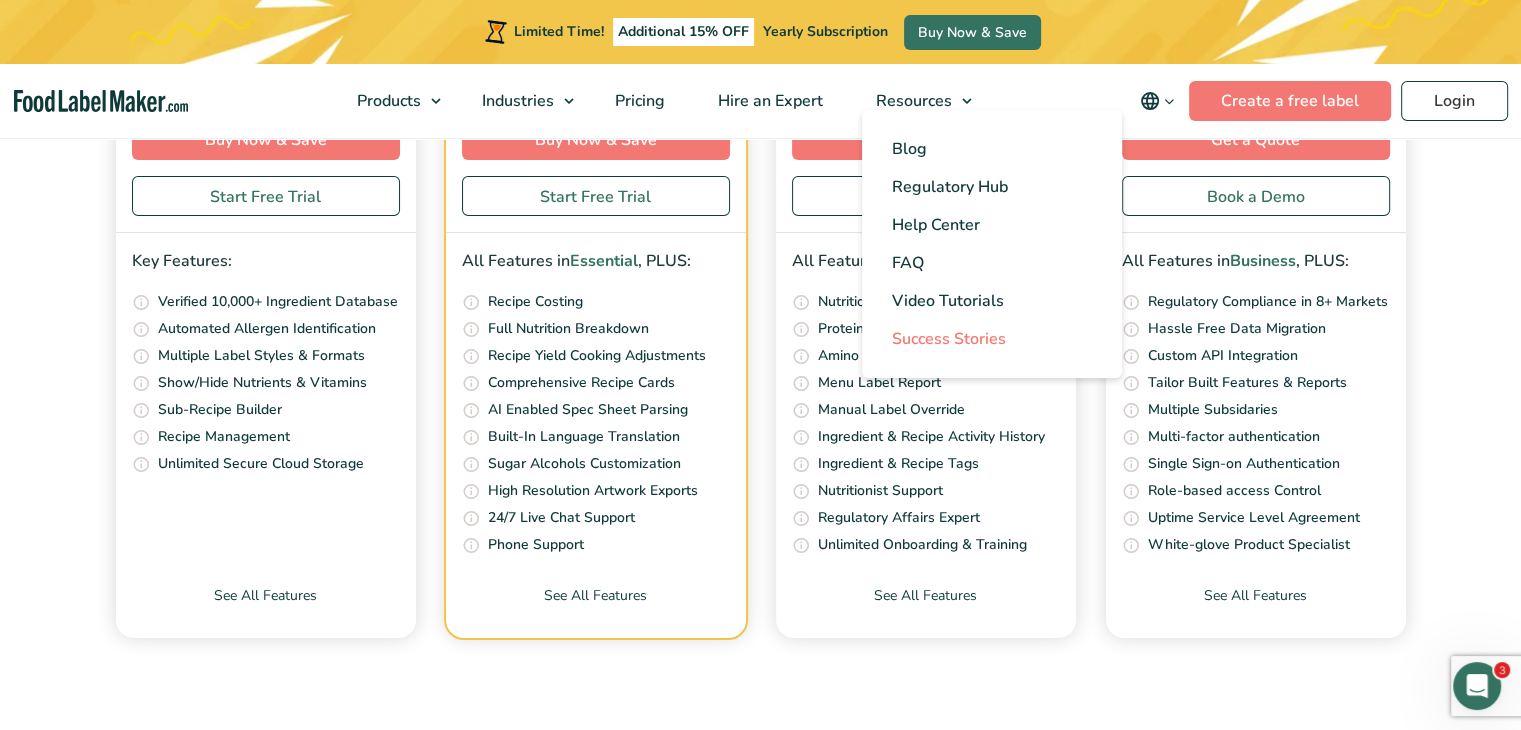 click on "Success Stories" at bounding box center [949, 339] 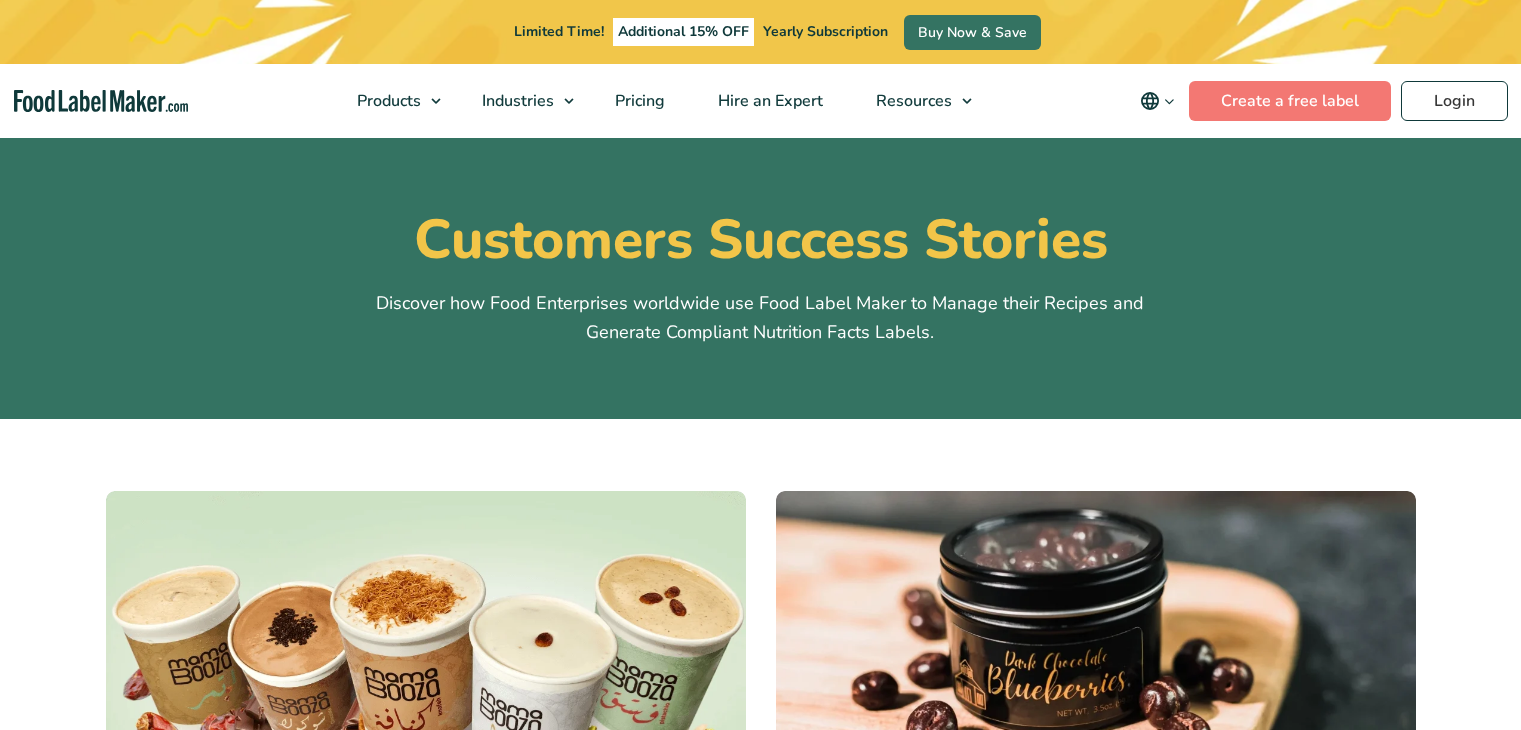 scroll, scrollTop: 200, scrollLeft: 0, axis: vertical 